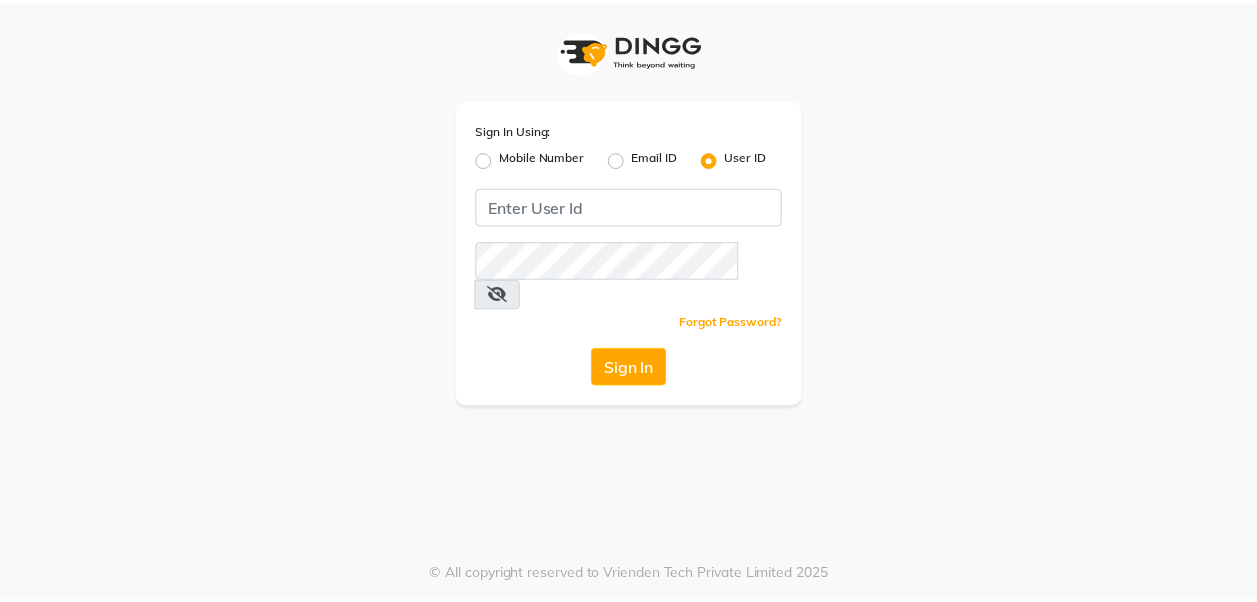 scroll, scrollTop: 0, scrollLeft: 0, axis: both 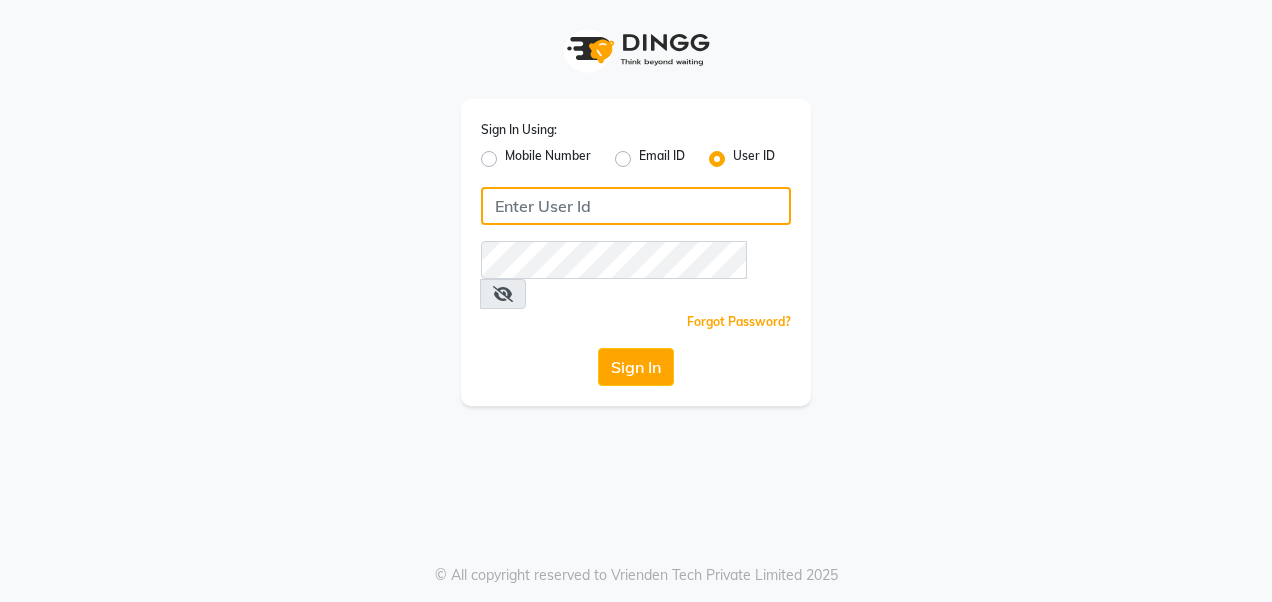 click 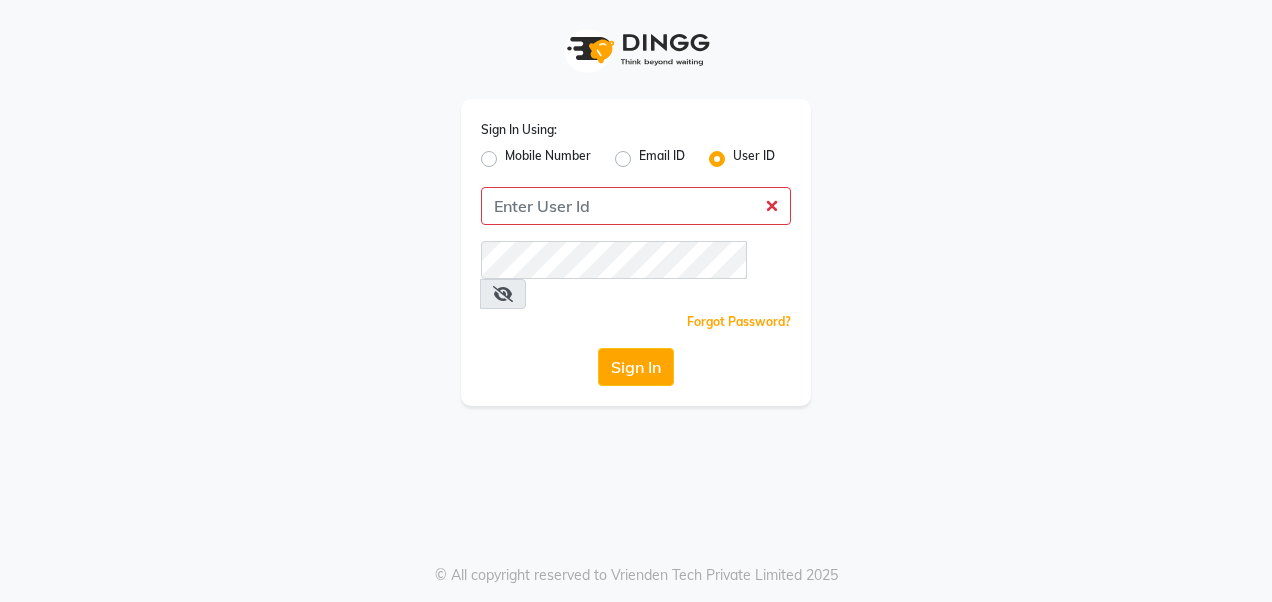 click on "Mobile Number" 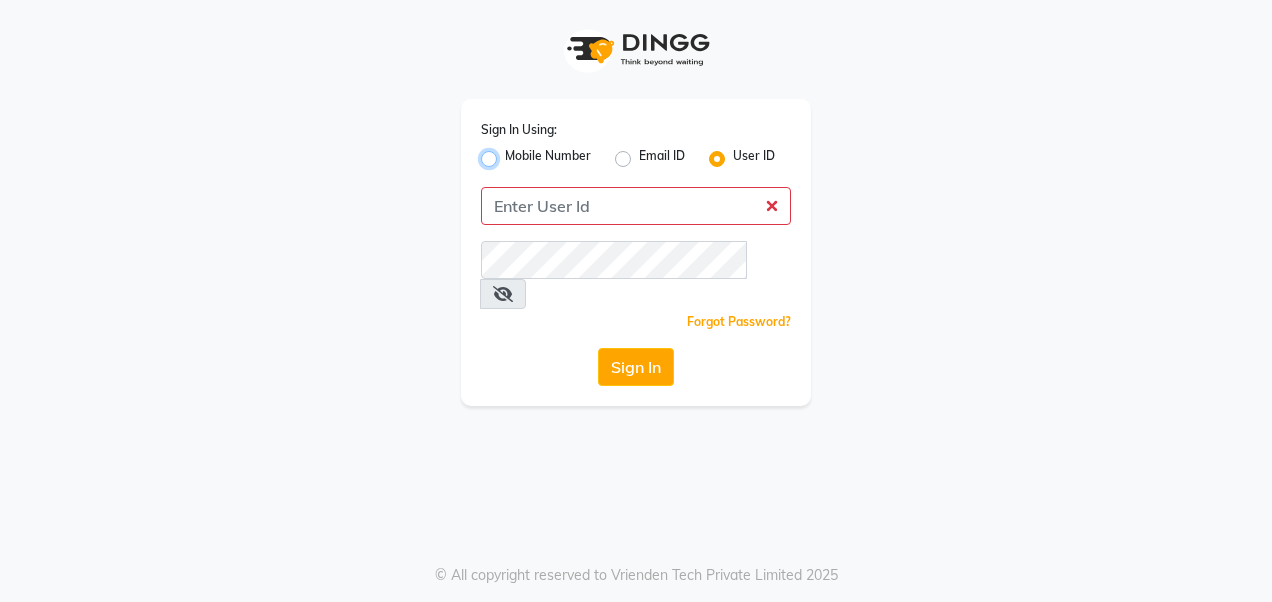 click on "Mobile Number" at bounding box center [511, 153] 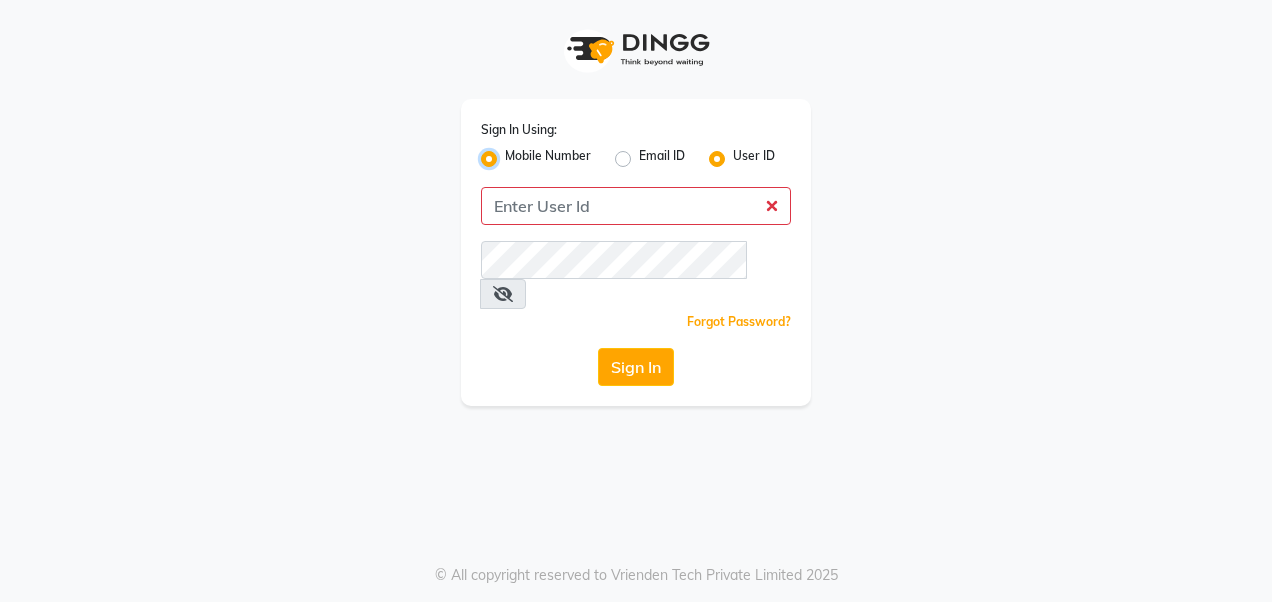 radio on "false" 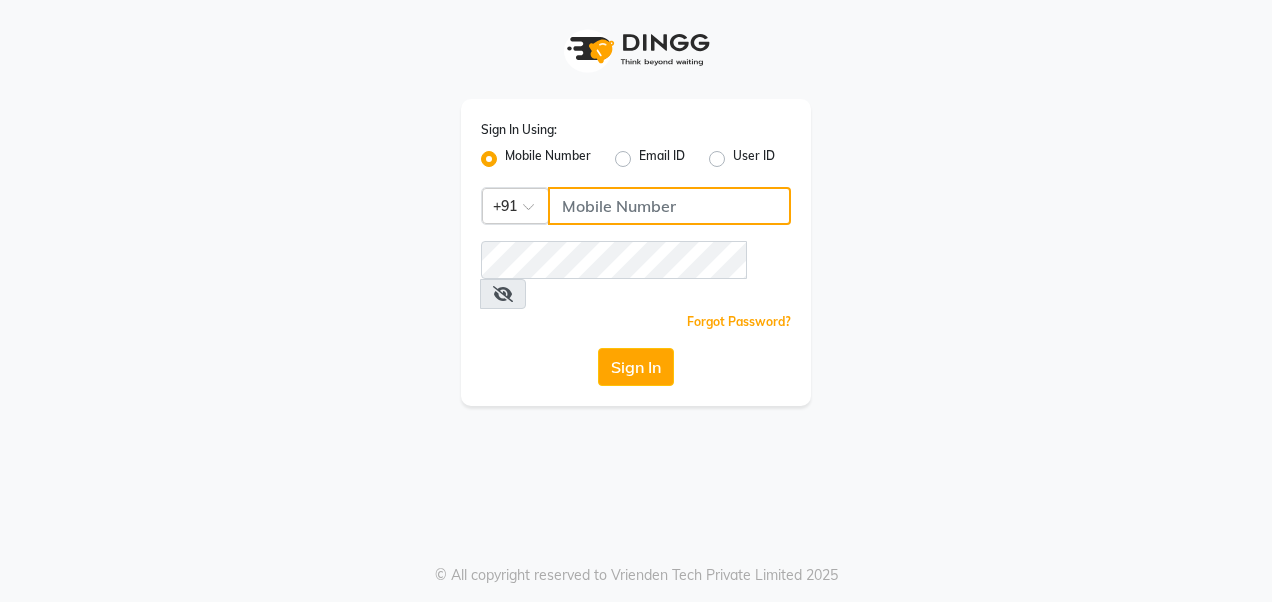 click 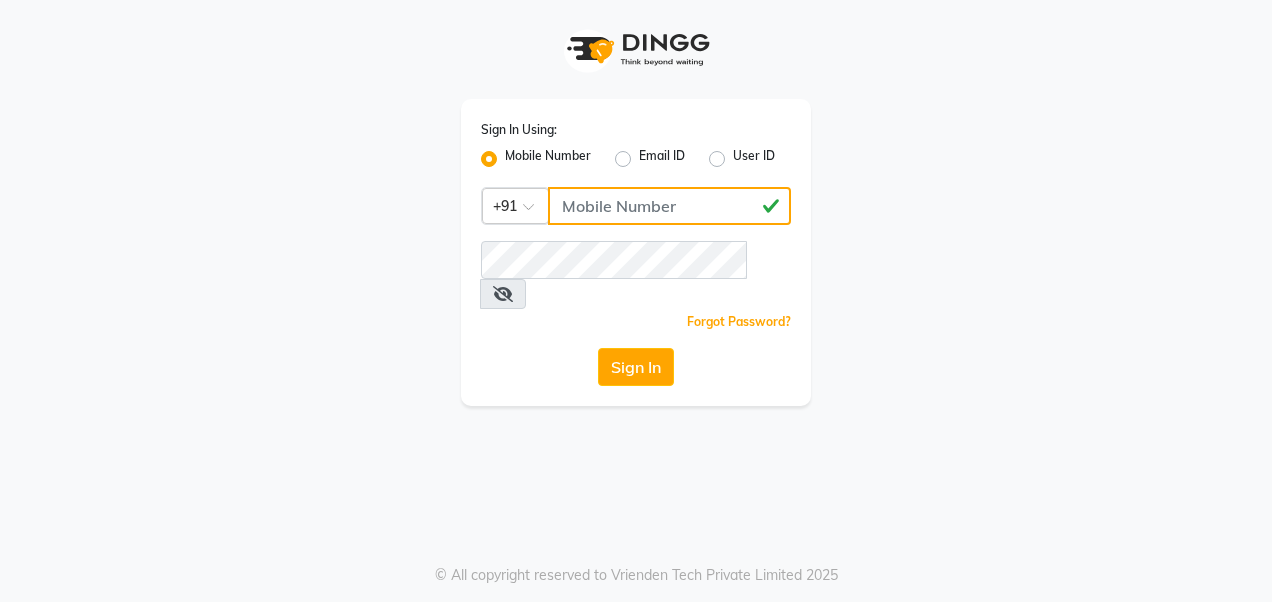 type on "[PHONE]" 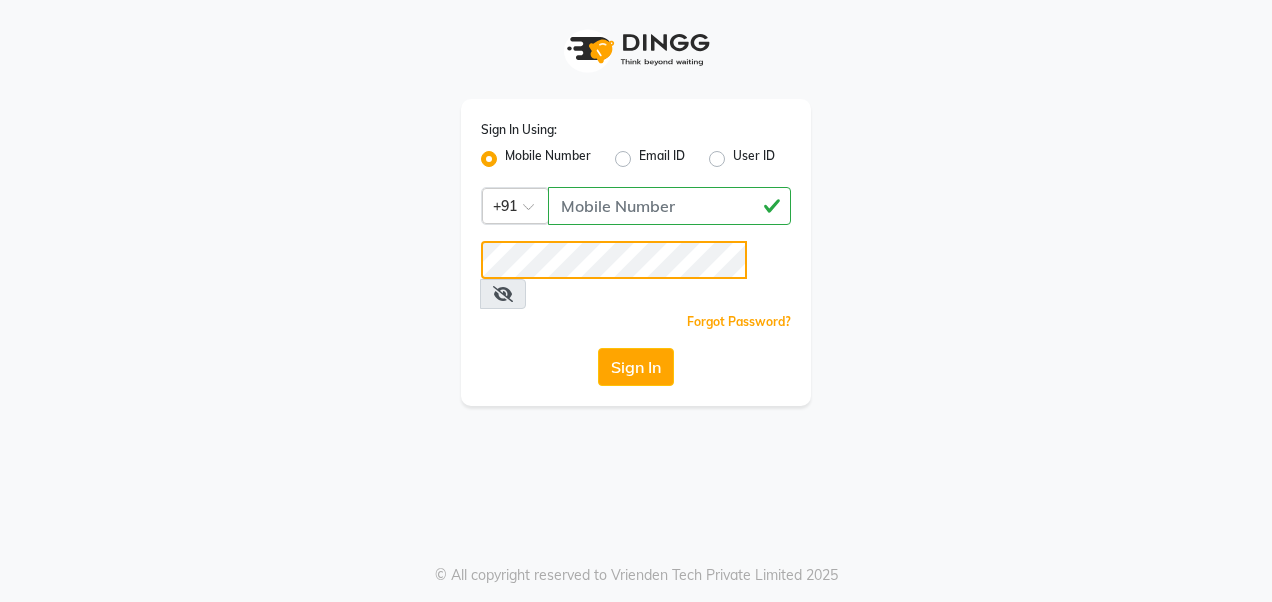 click on "Sign In" 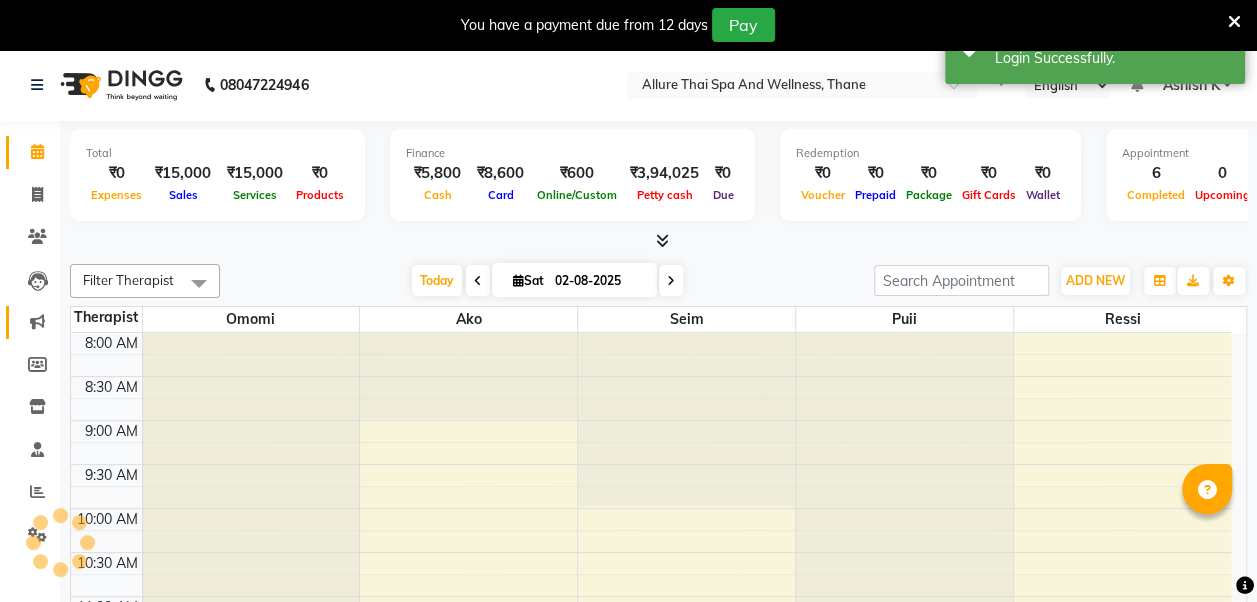 select on "en" 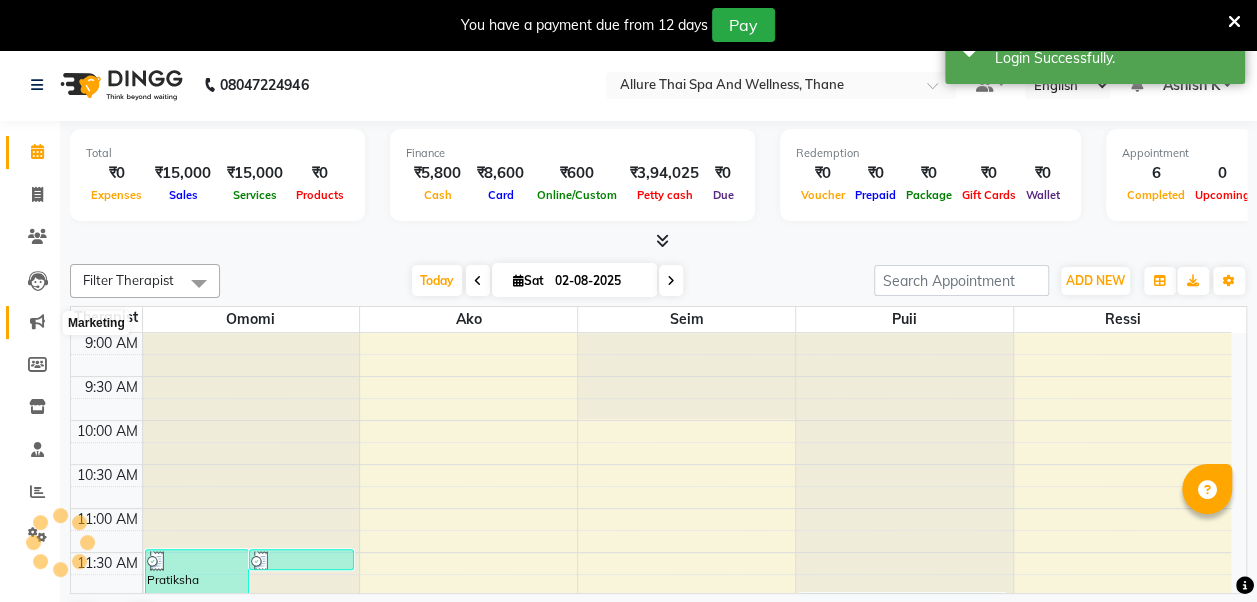scroll, scrollTop: 0, scrollLeft: 0, axis: both 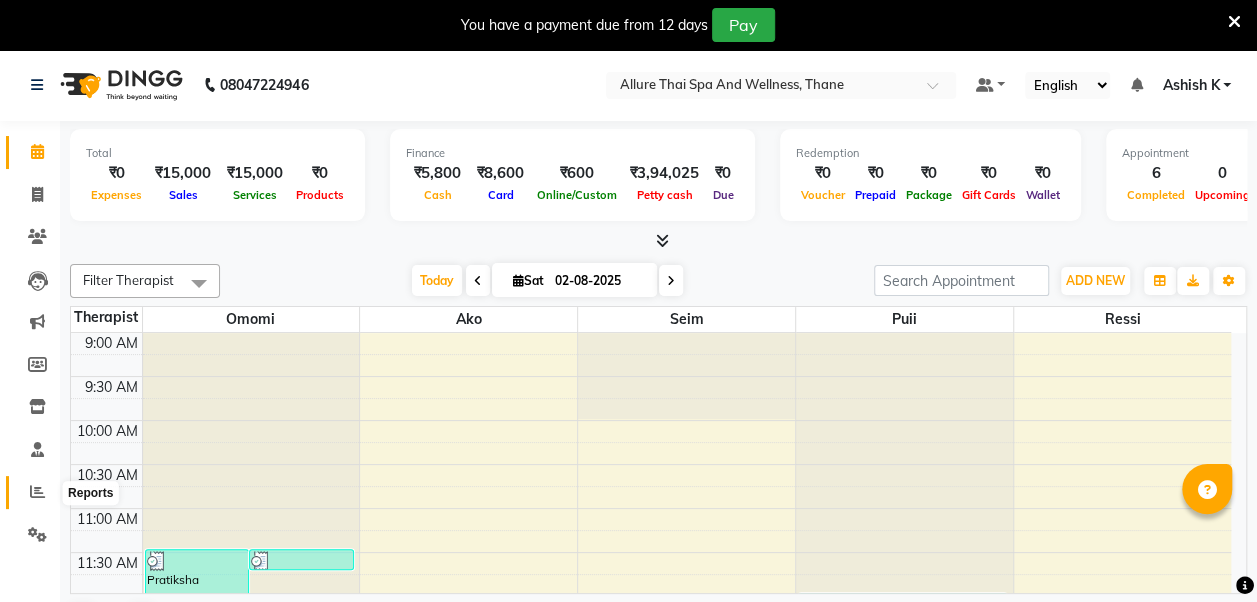 click 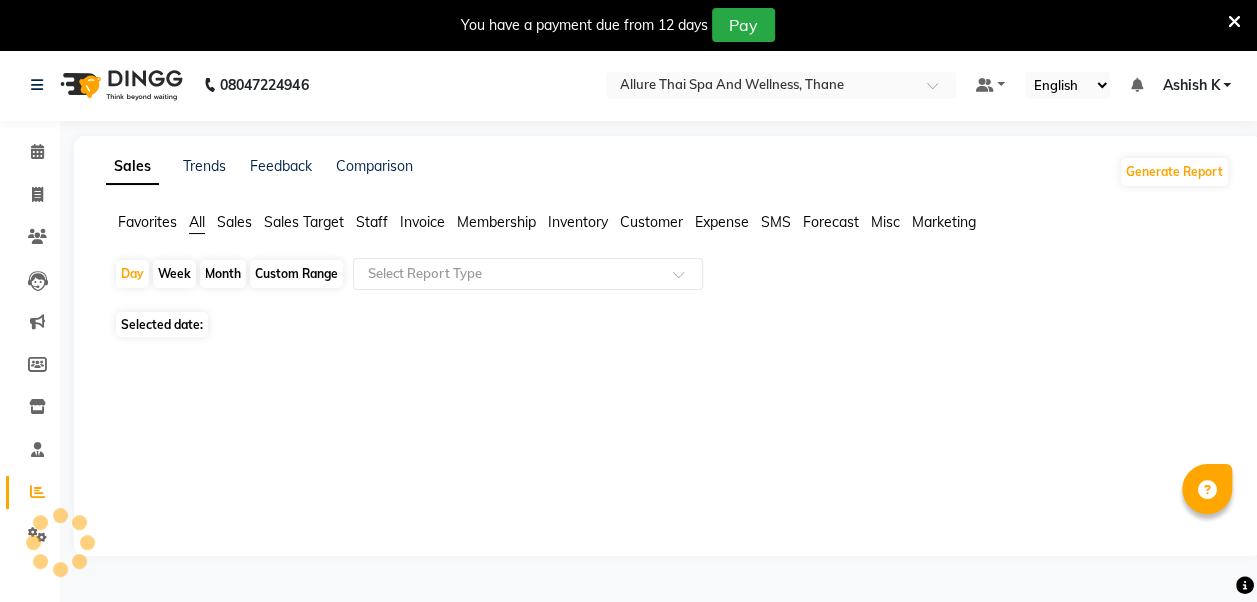 click on "Sales" 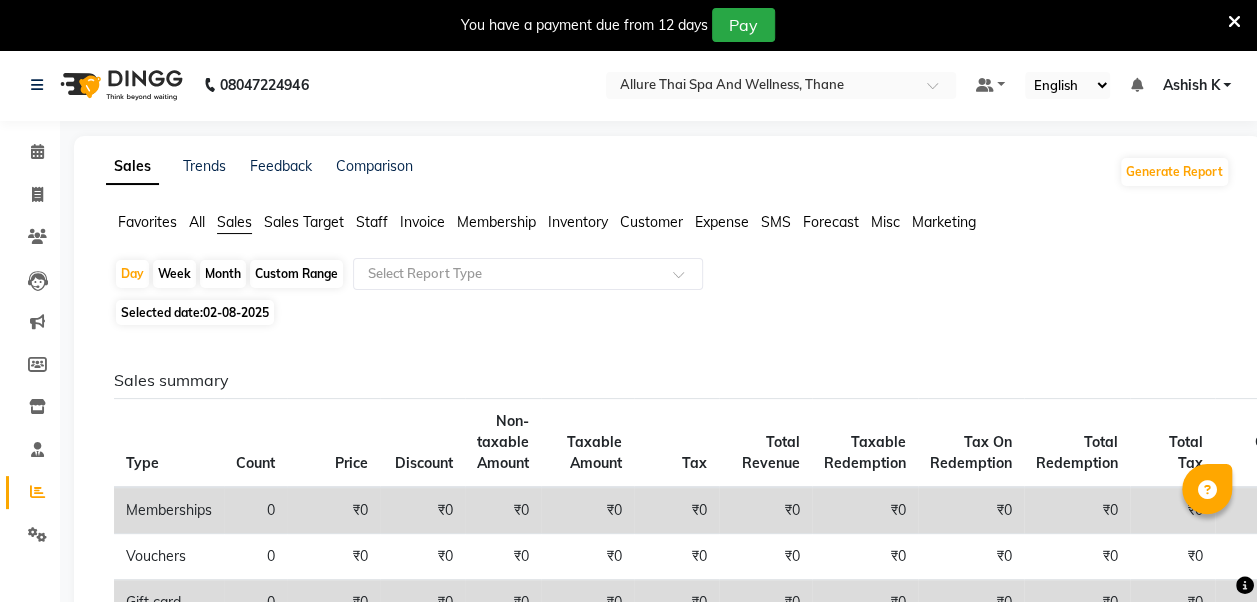 click on "02-08-2025" 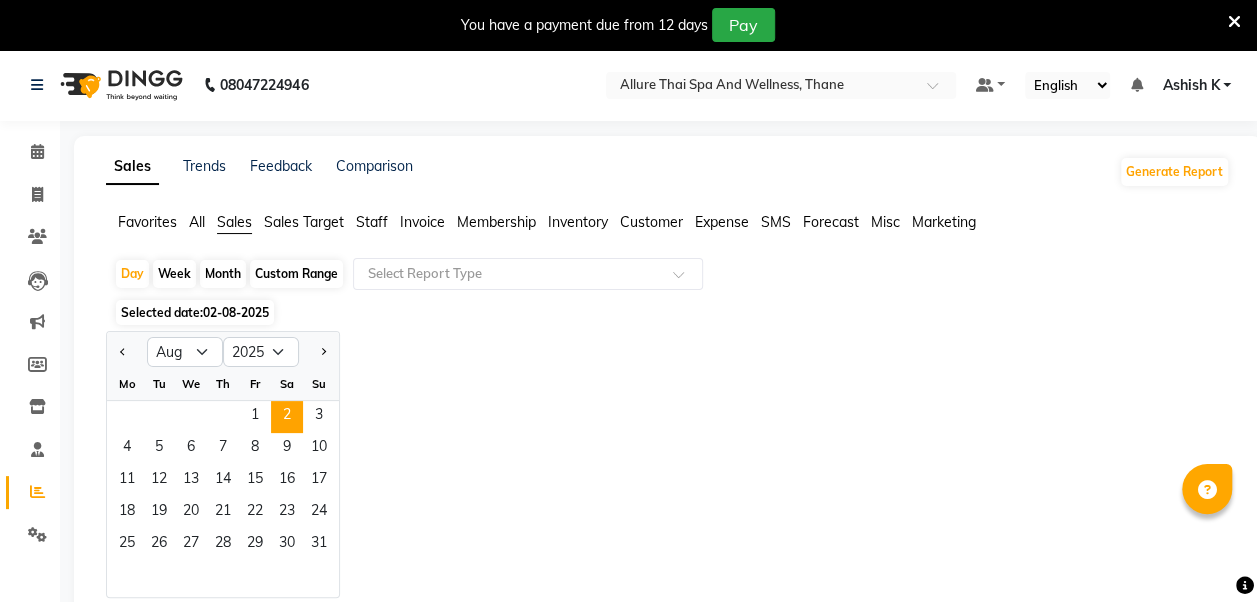 click on "Custom Range" 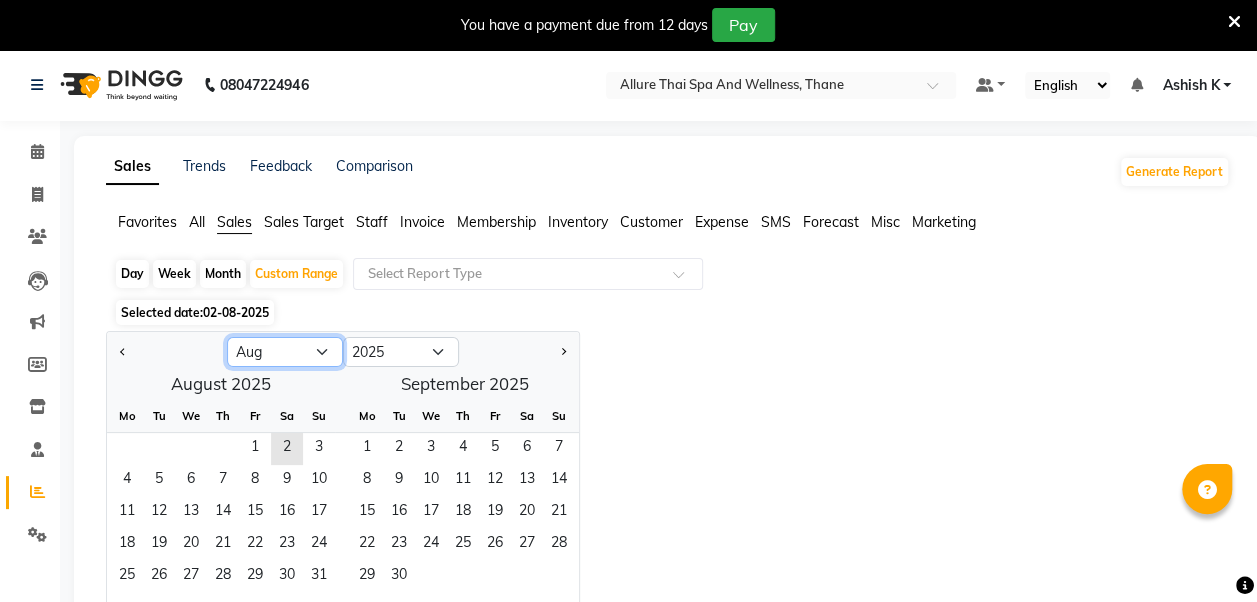 click on "Jan Feb Mar Apr May Jun Jul Aug Sep Oct Nov Dec" 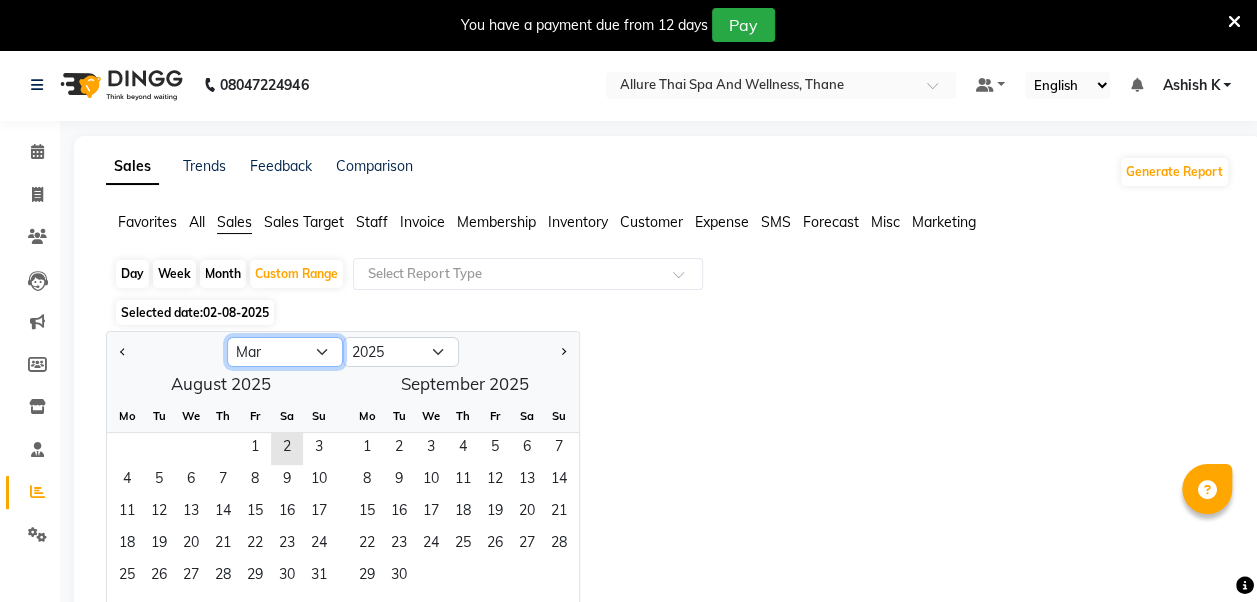 click on "Jan Feb Mar Apr May Jun Jul Aug Sep Oct Nov Dec" 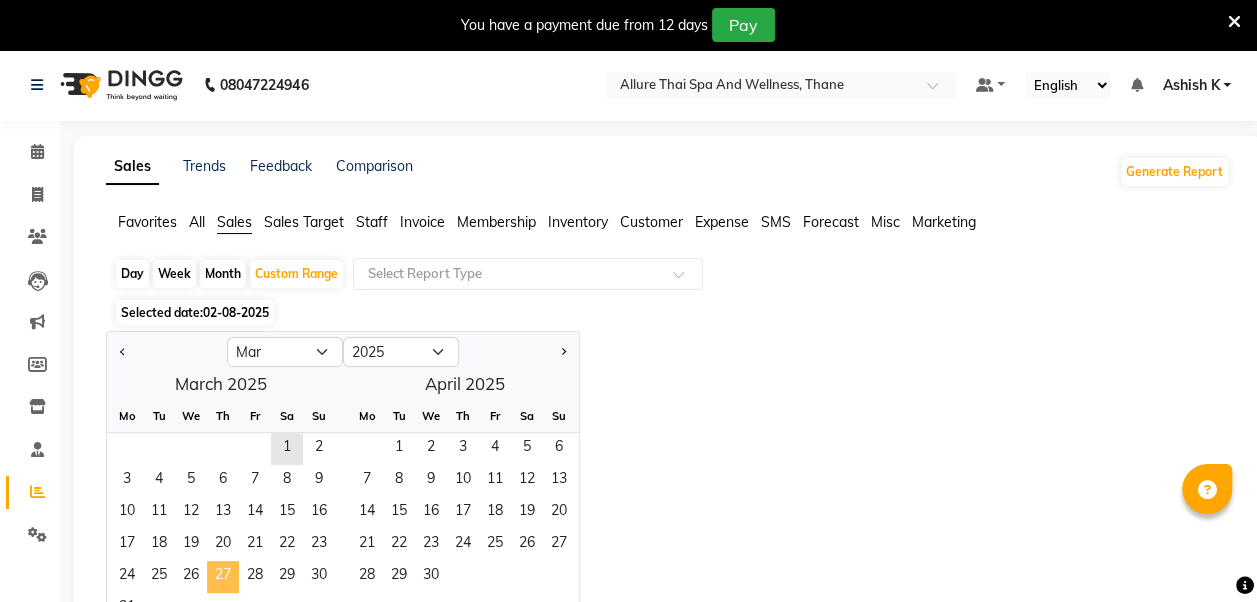 click on "27" 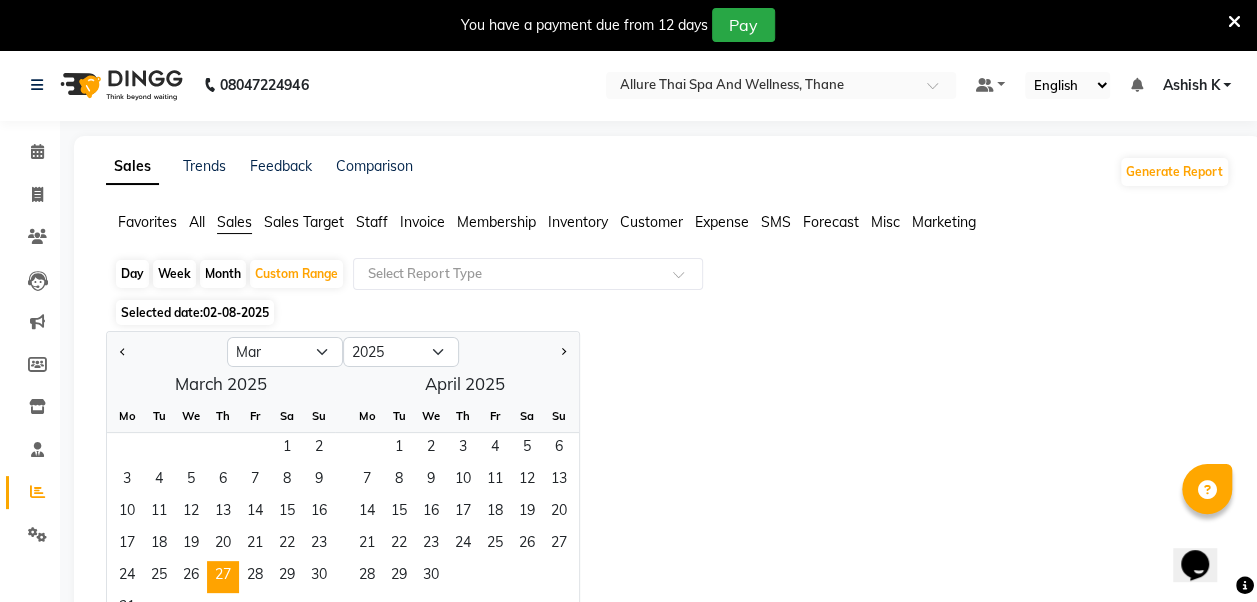 scroll, scrollTop: 0, scrollLeft: 0, axis: both 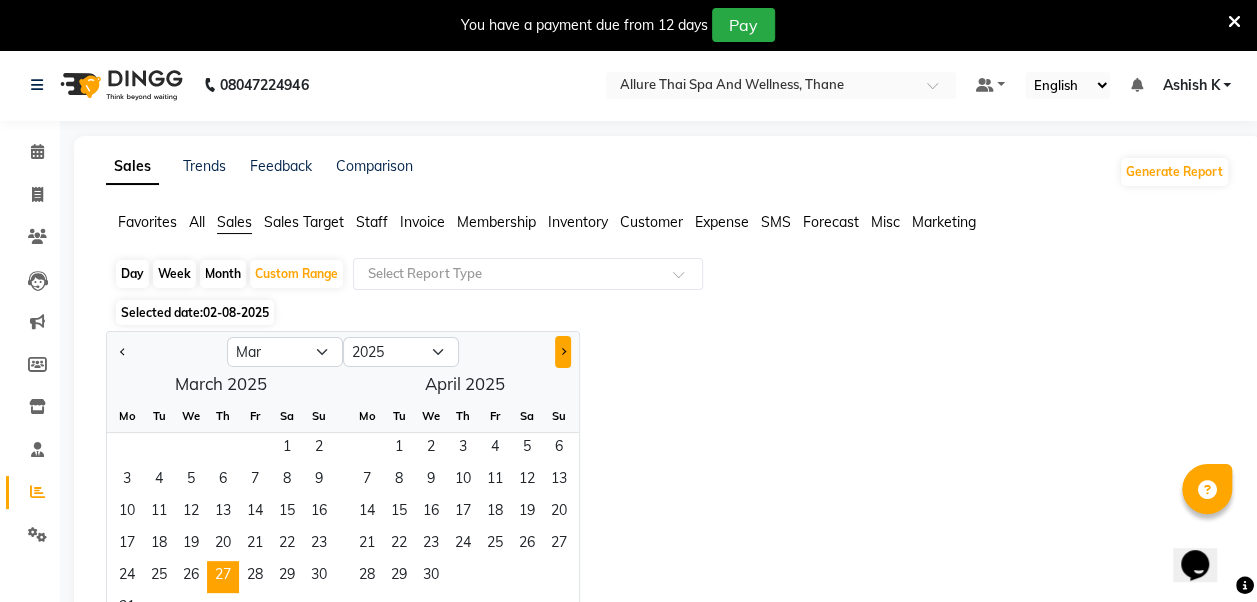 click 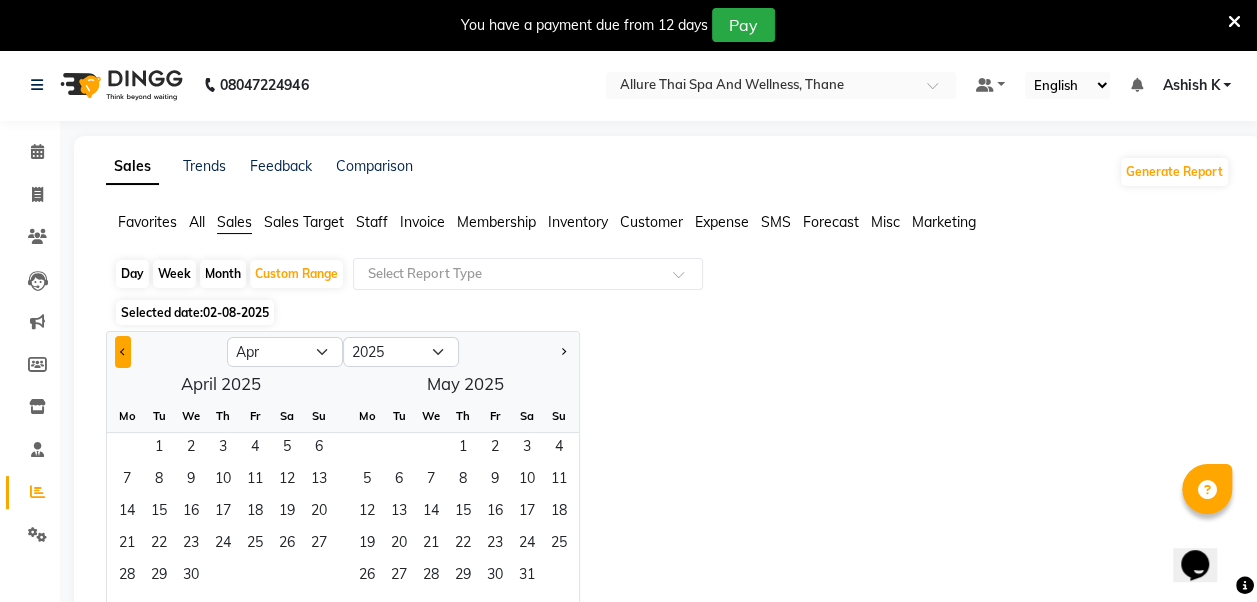 click 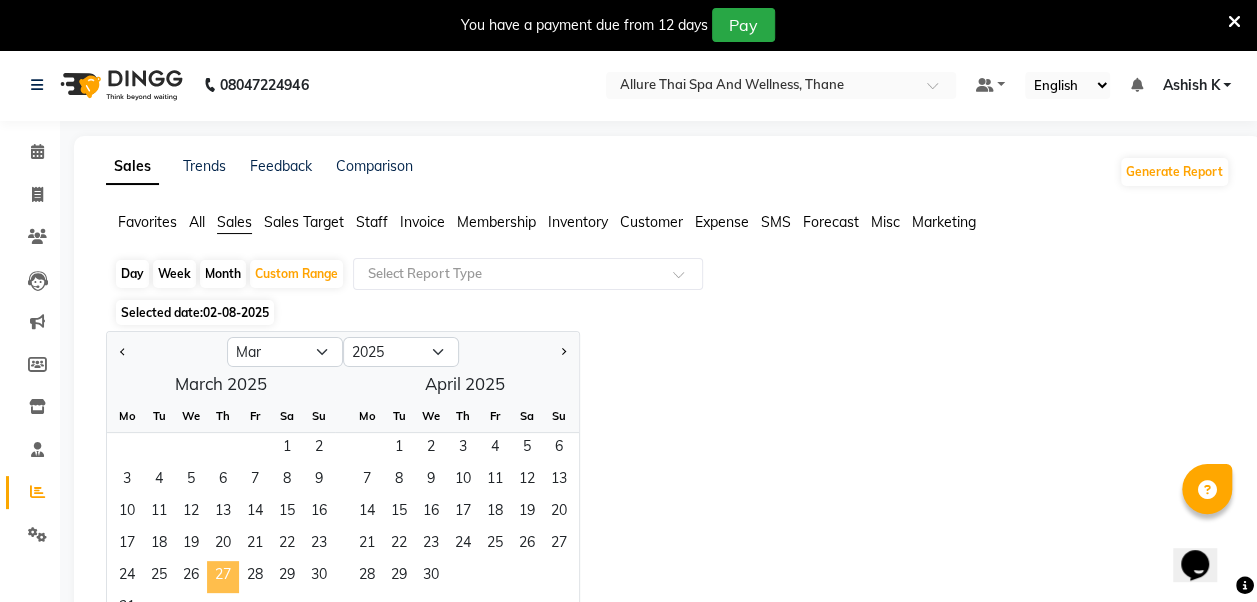 click on "27" 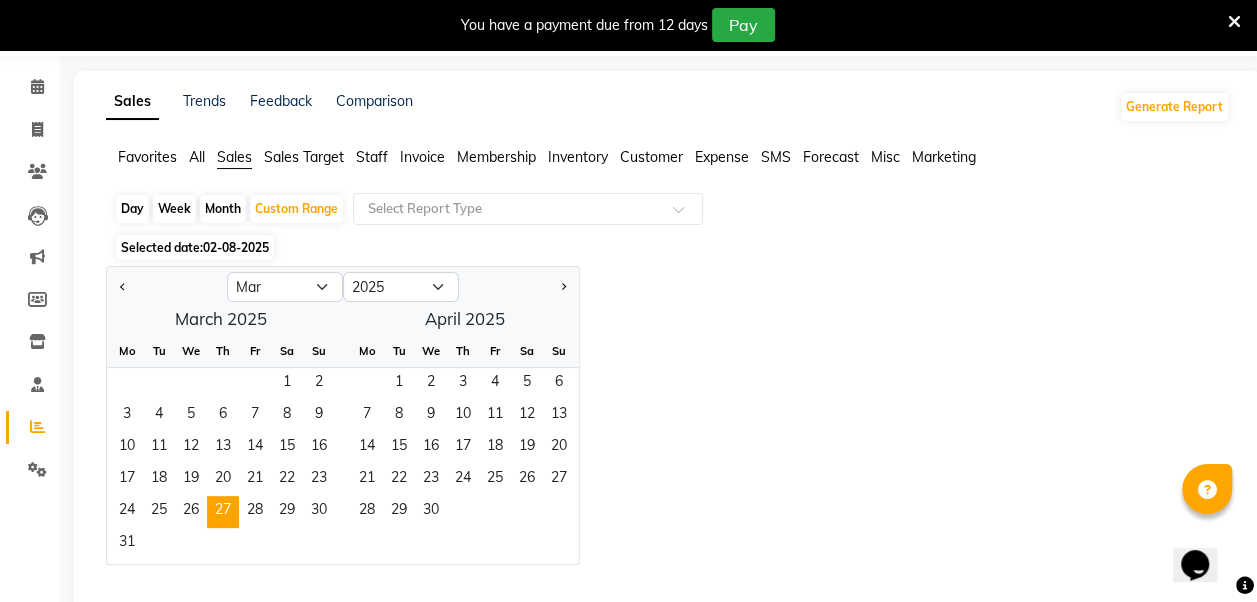 scroll, scrollTop: 72, scrollLeft: 0, axis: vertical 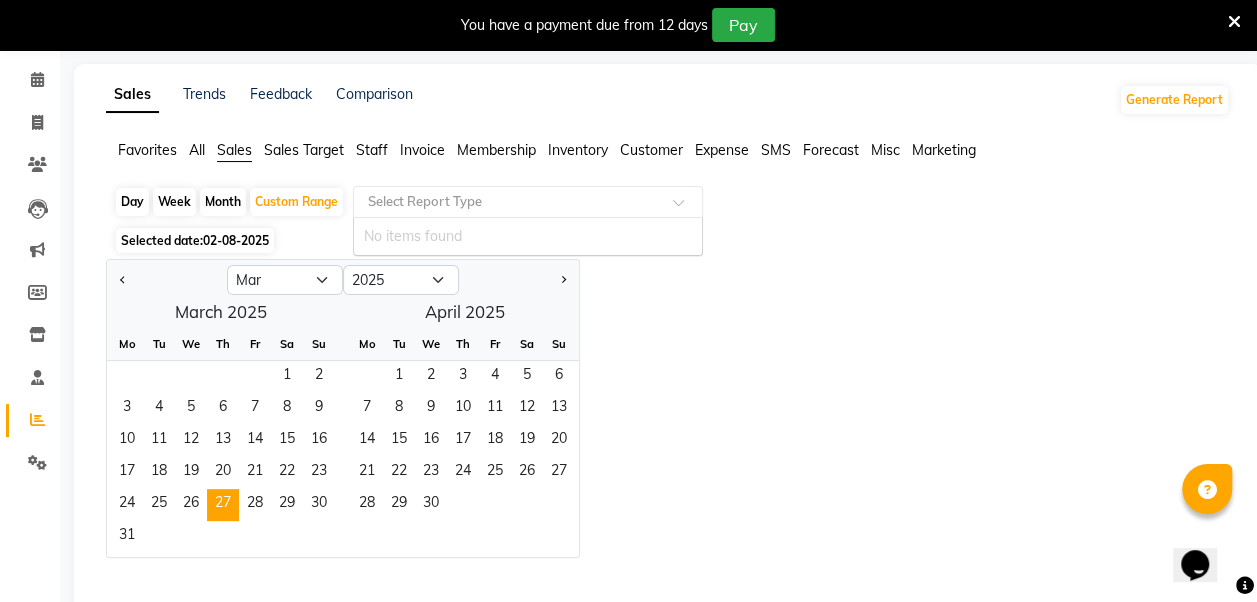 click 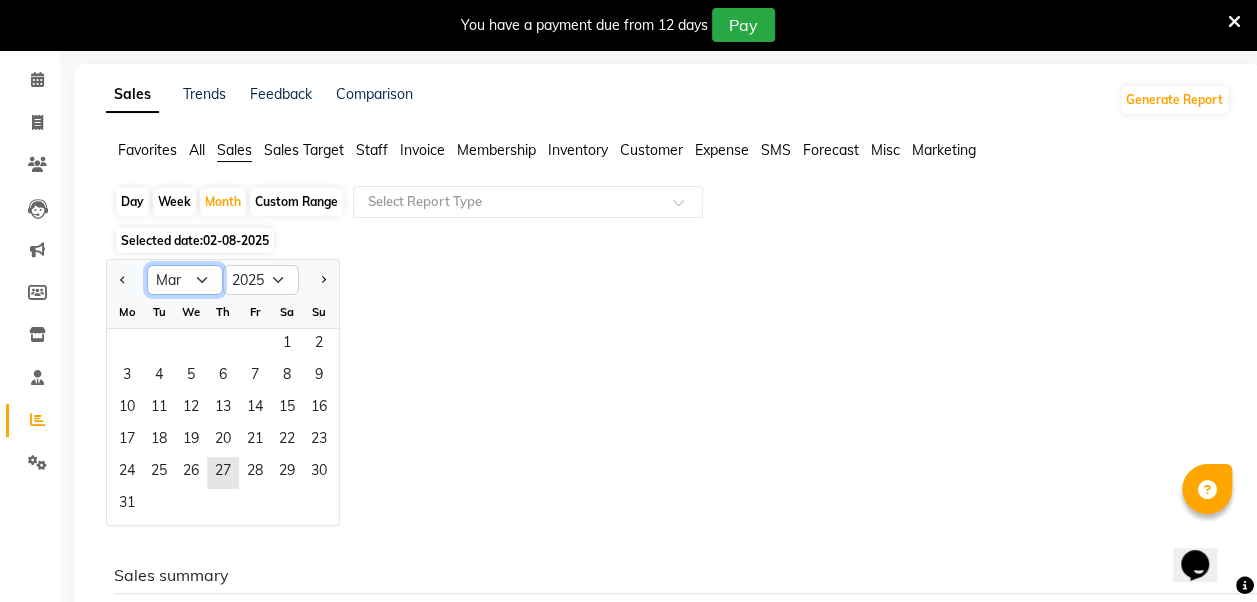 click on "Jan Feb Mar Apr May Jun Jul Aug Sep Oct Nov Dec" 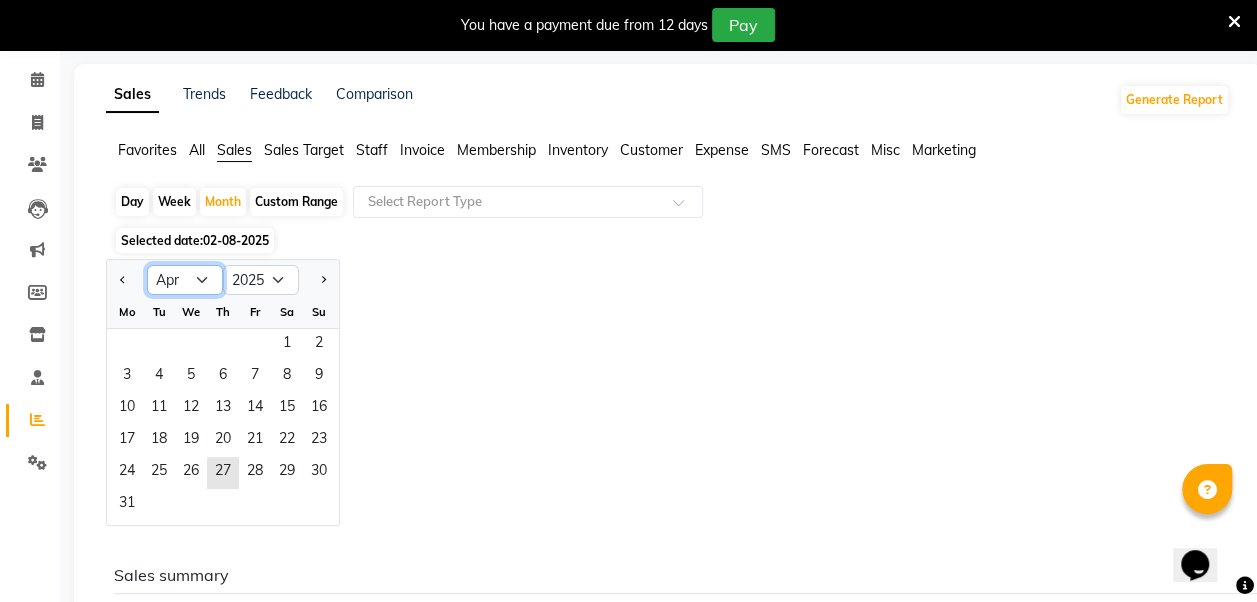 click on "Jan Feb Mar Apr May Jun Jul Aug Sep Oct Nov Dec" 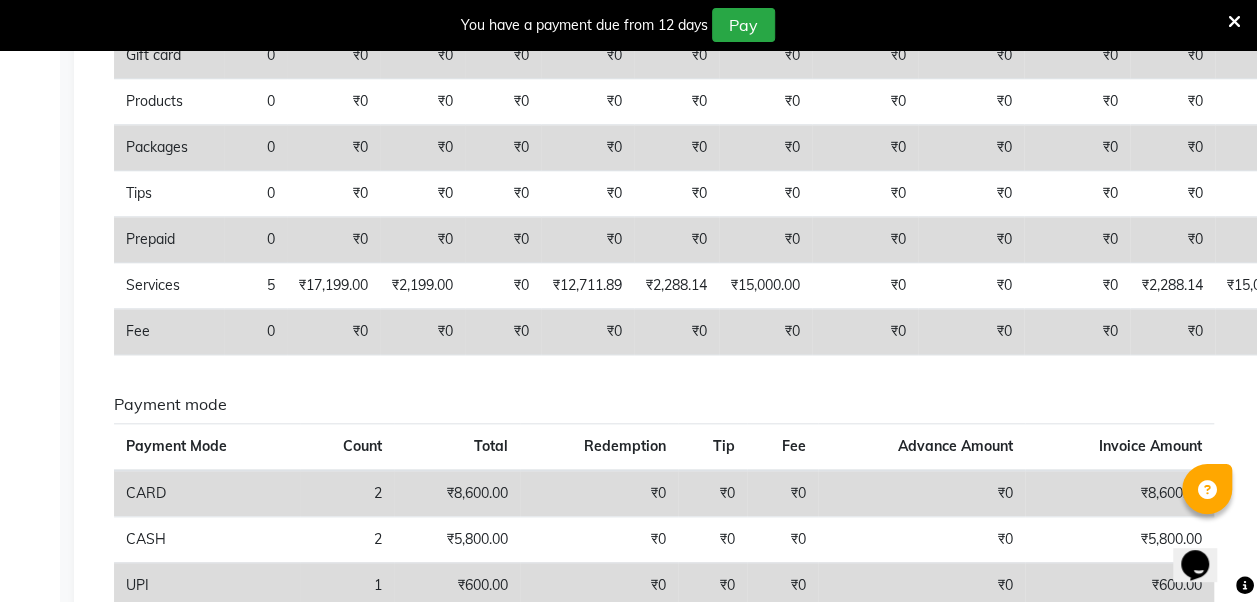 scroll, scrollTop: 921, scrollLeft: 0, axis: vertical 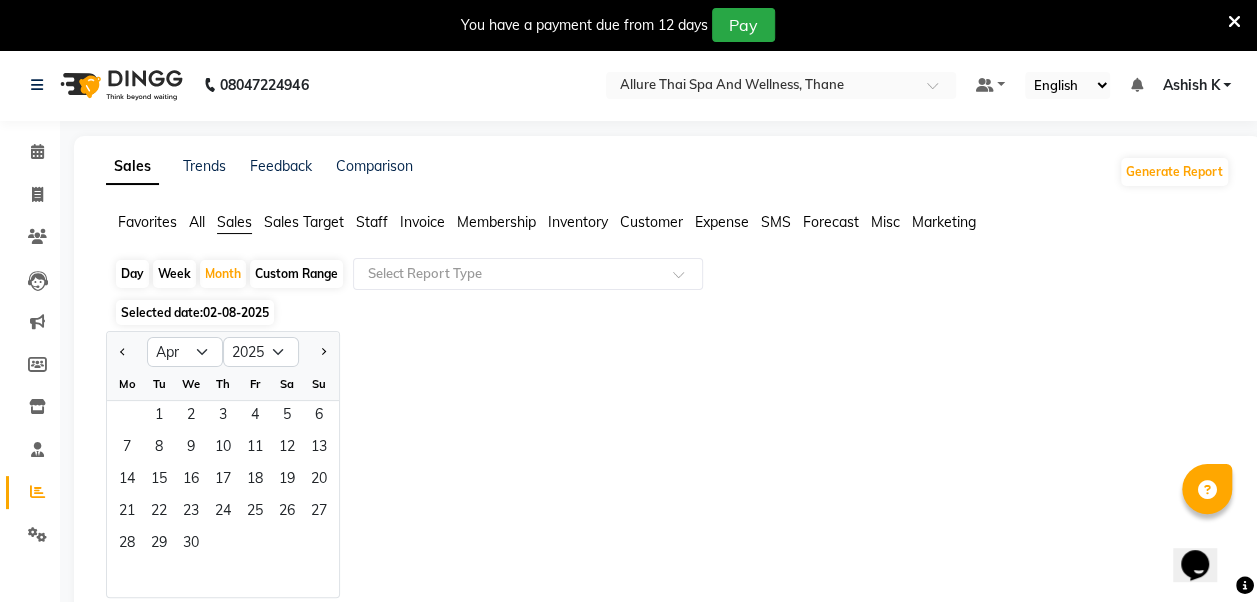 click on "Custom Range" 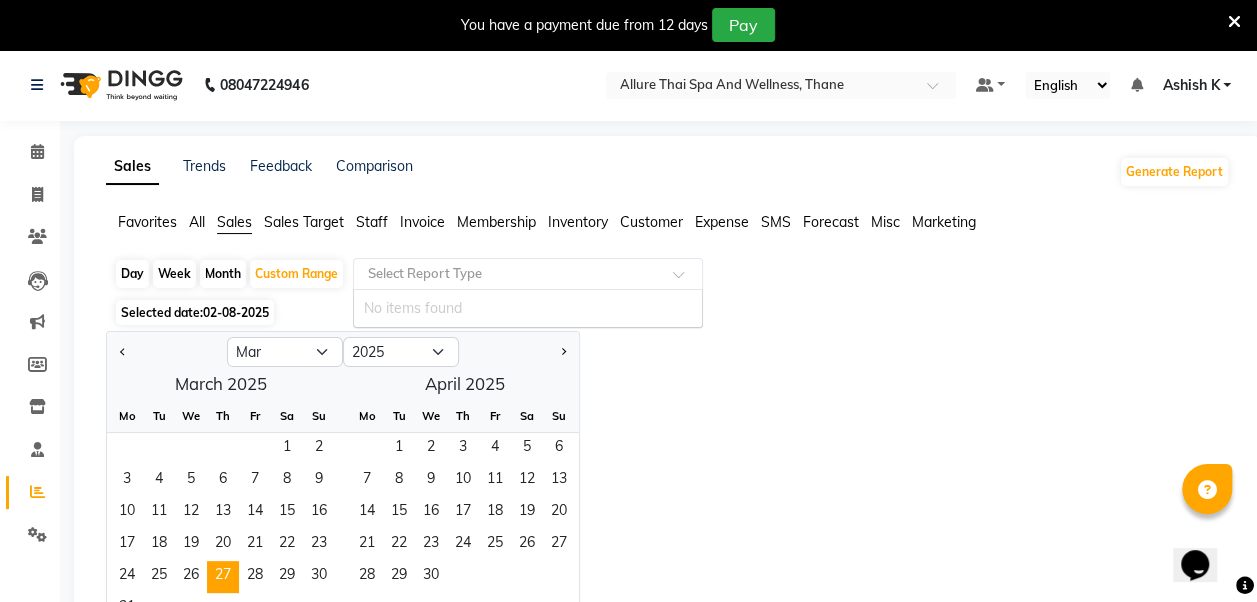 click 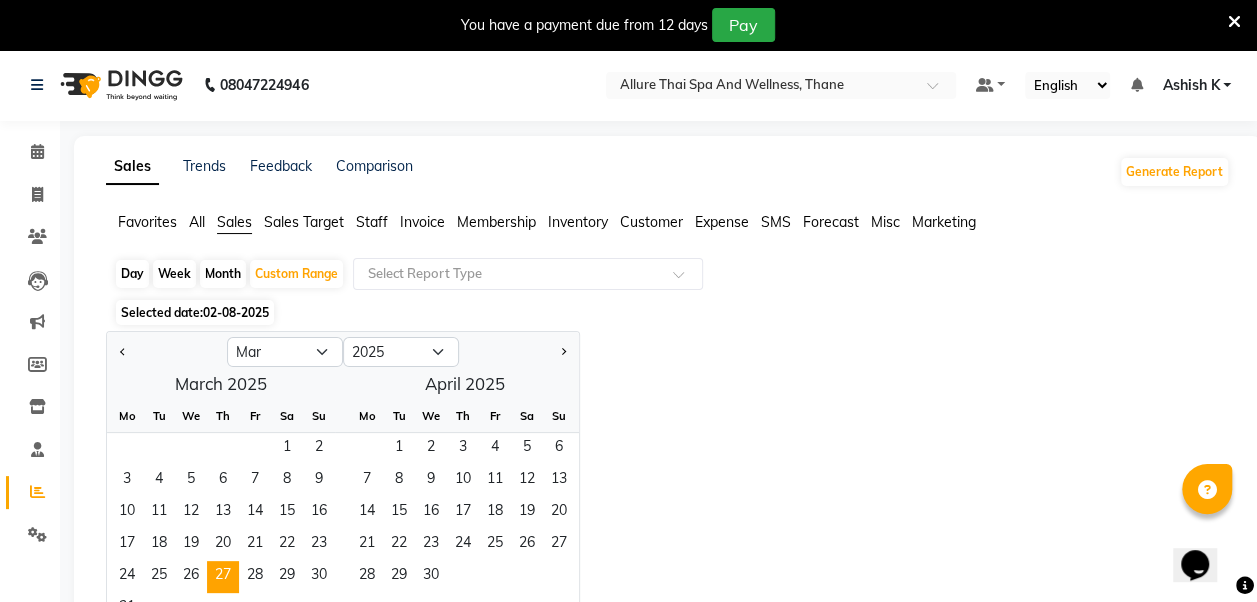 click on "All" 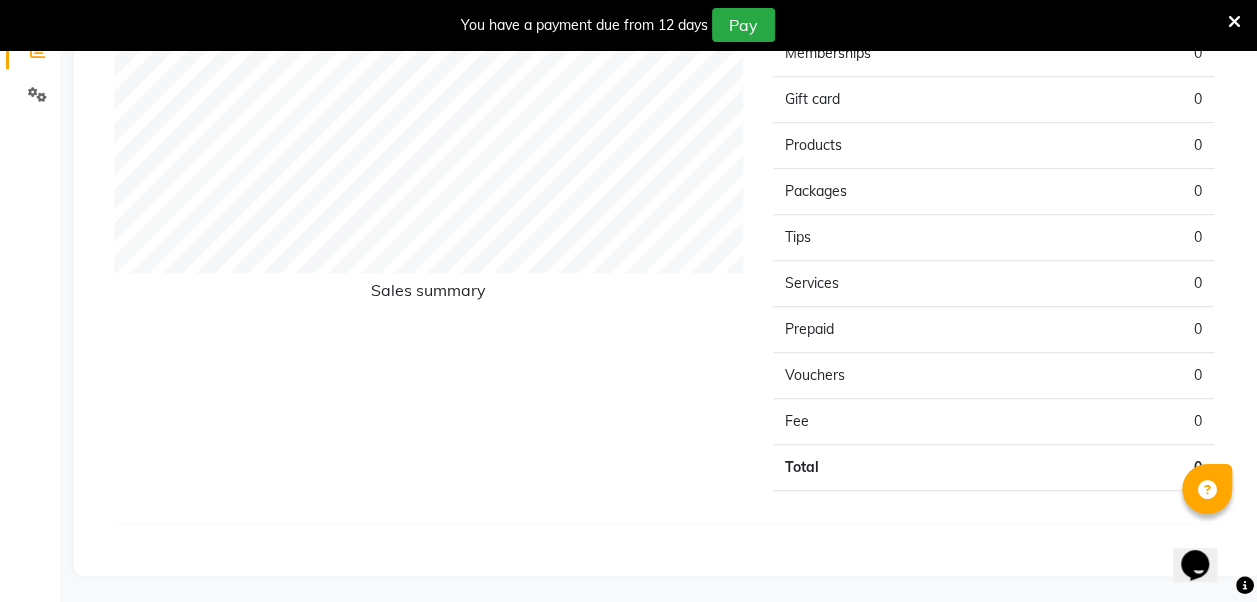 scroll, scrollTop: 0, scrollLeft: 0, axis: both 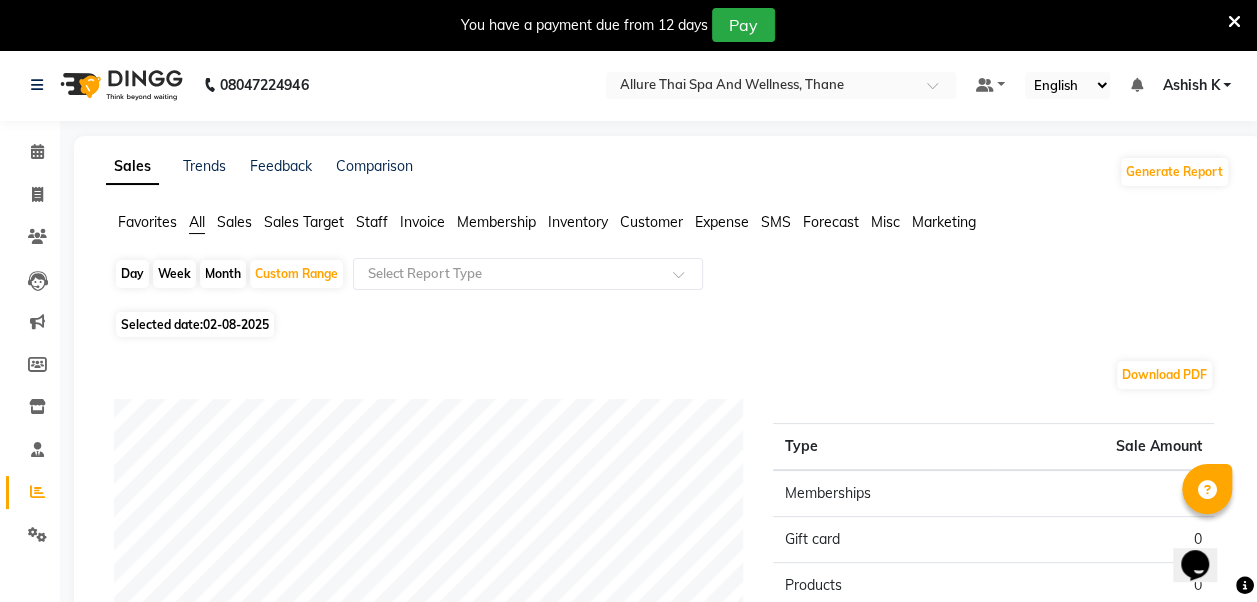 click on "02-08-2025" 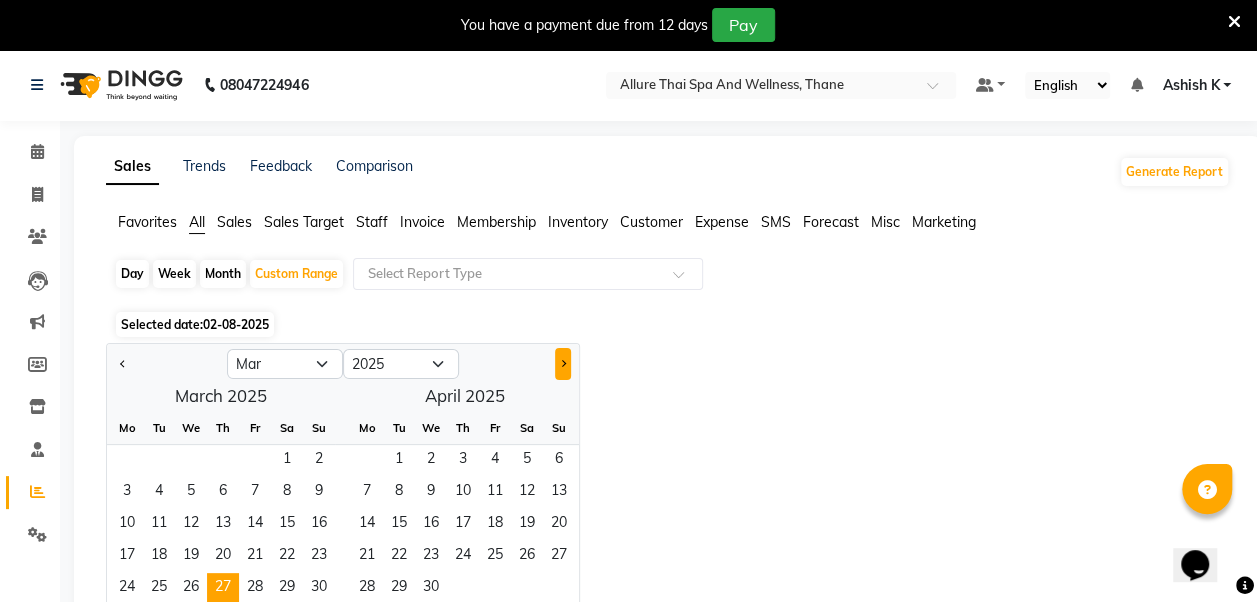 click 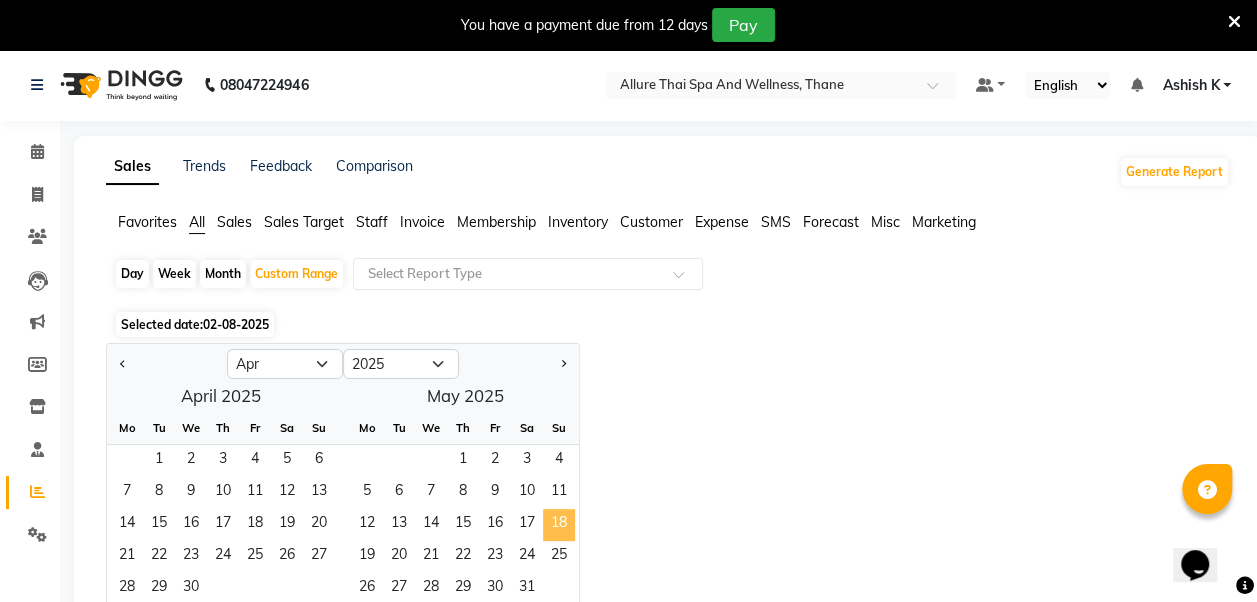 click on "18" 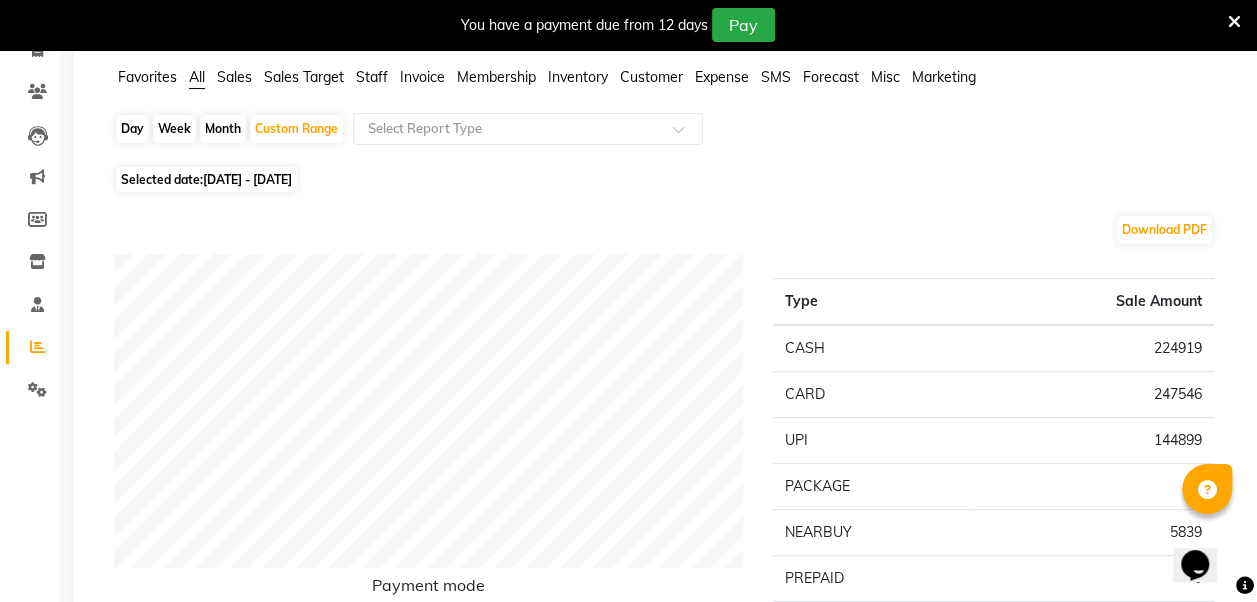 scroll, scrollTop: 0, scrollLeft: 0, axis: both 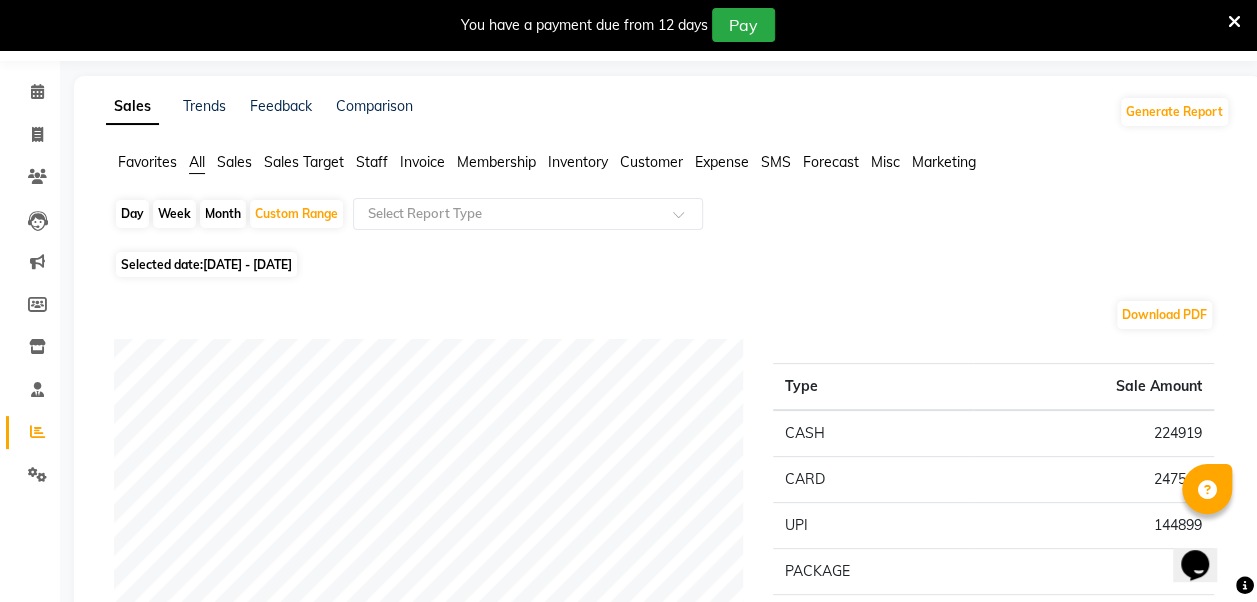 click on "[DATE] - [DATE]" 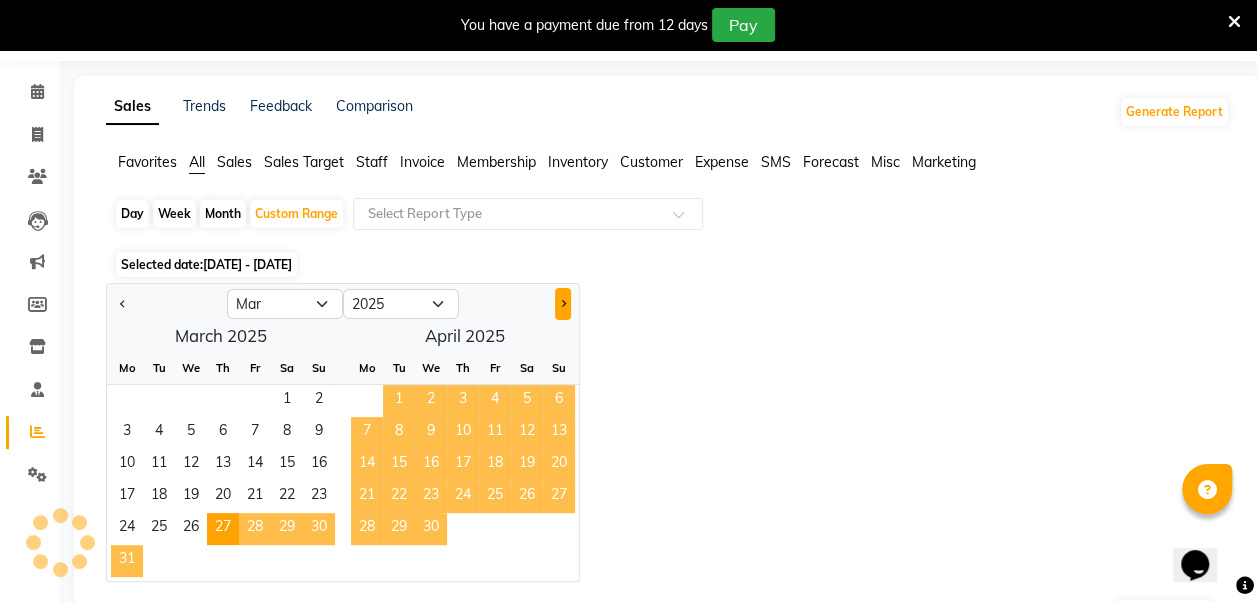 click 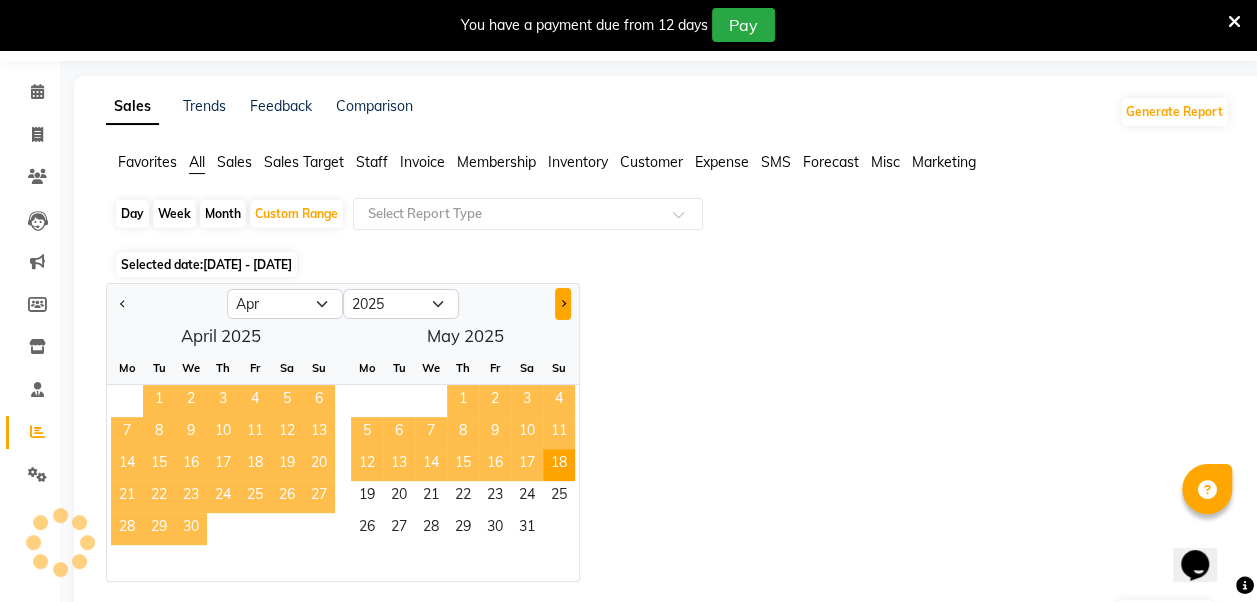 click 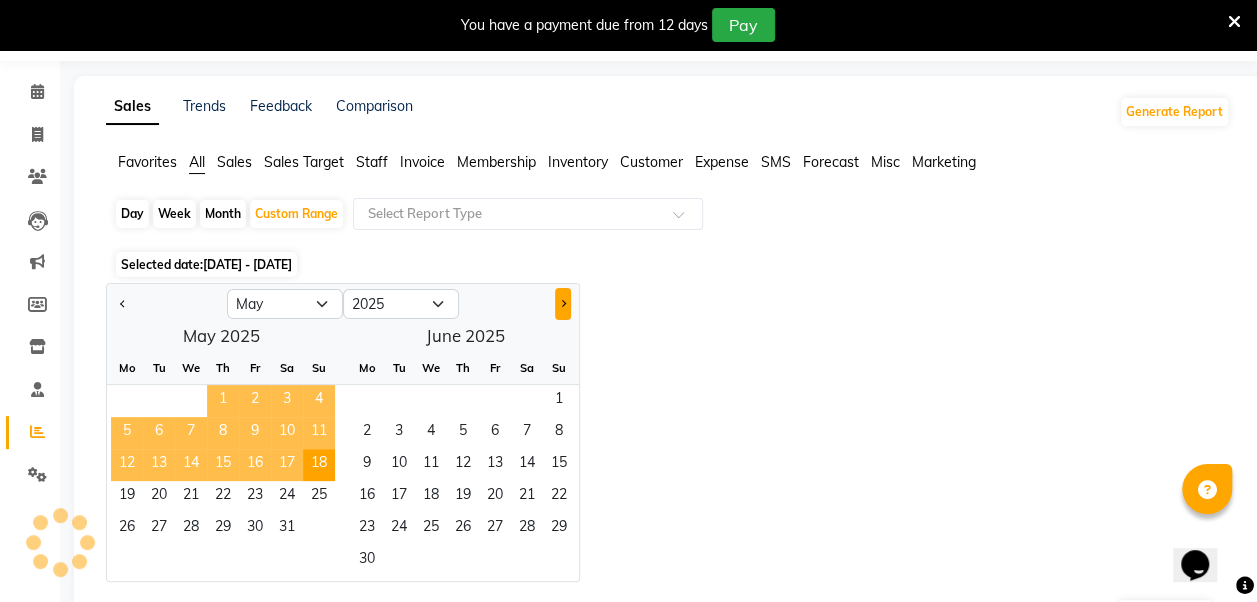 click 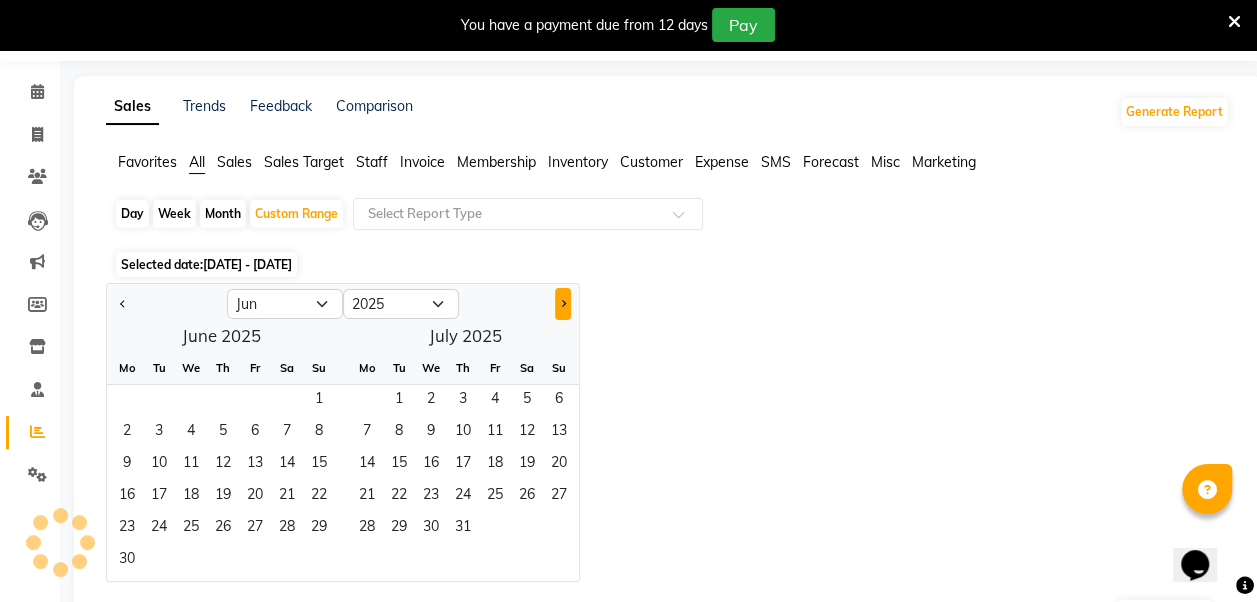 click 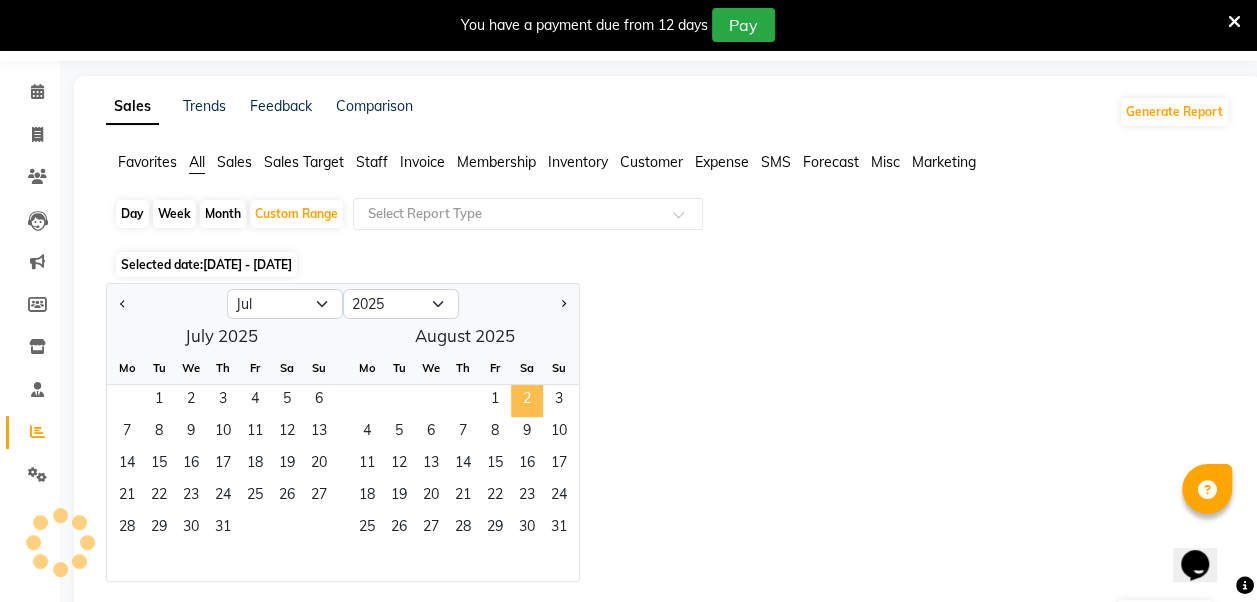 click on "2" 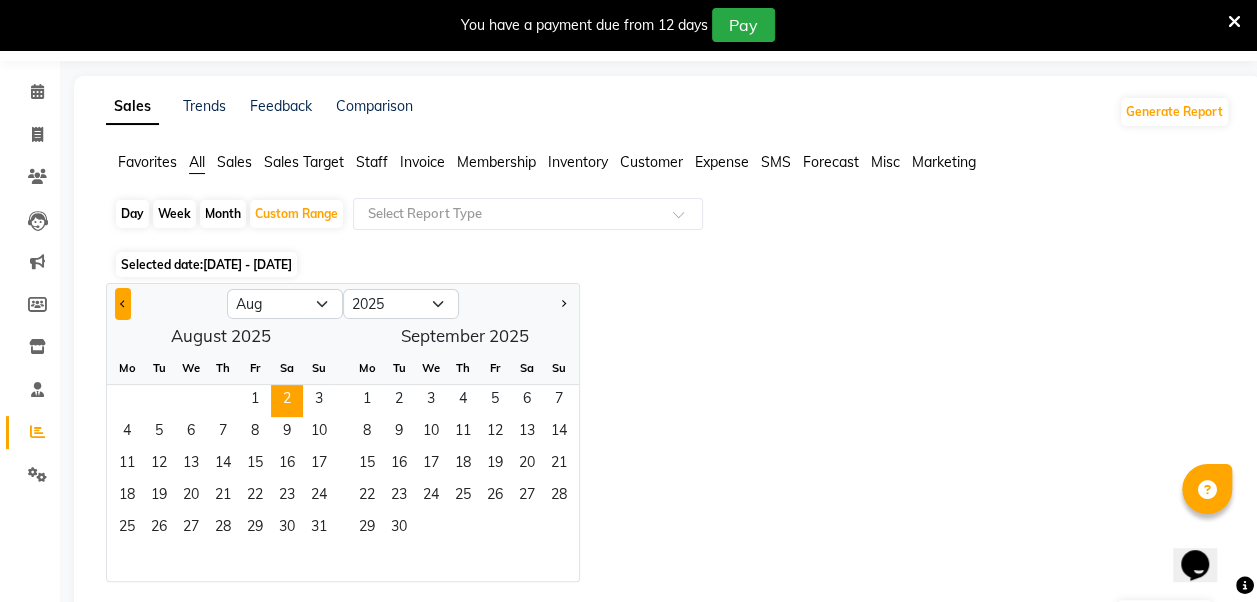 click 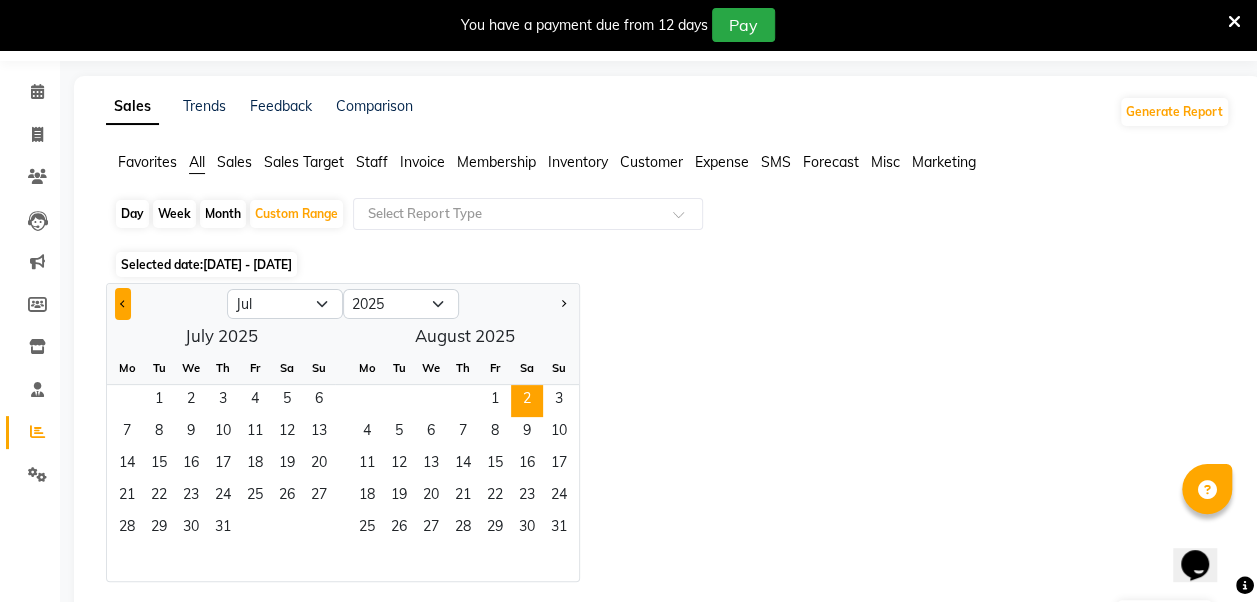 click 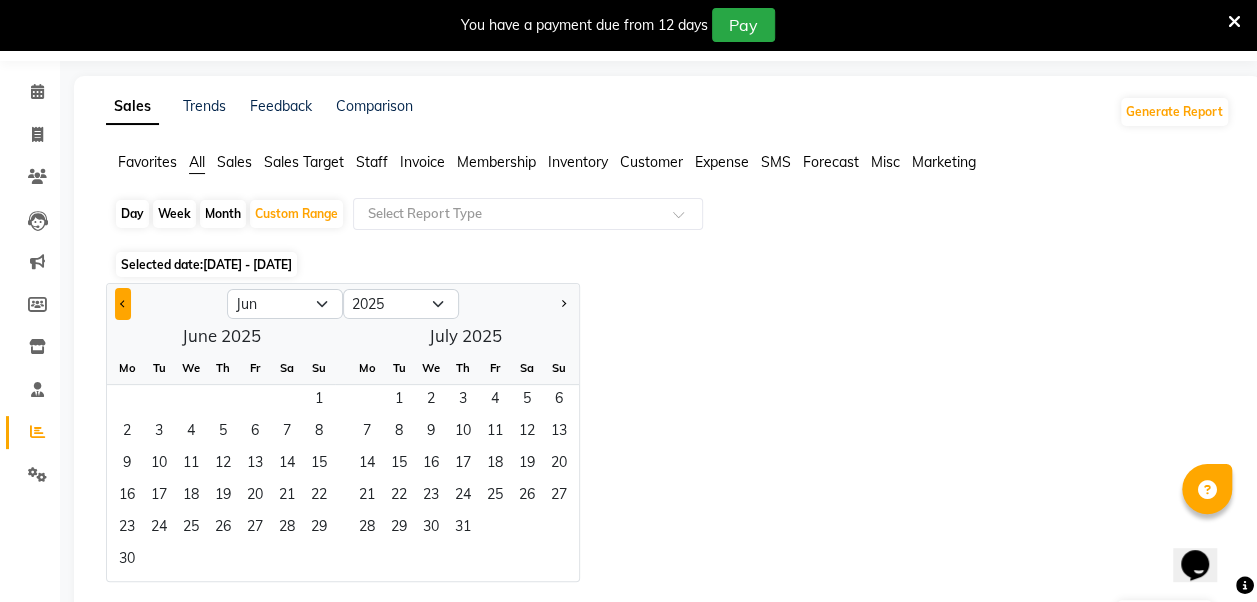 click 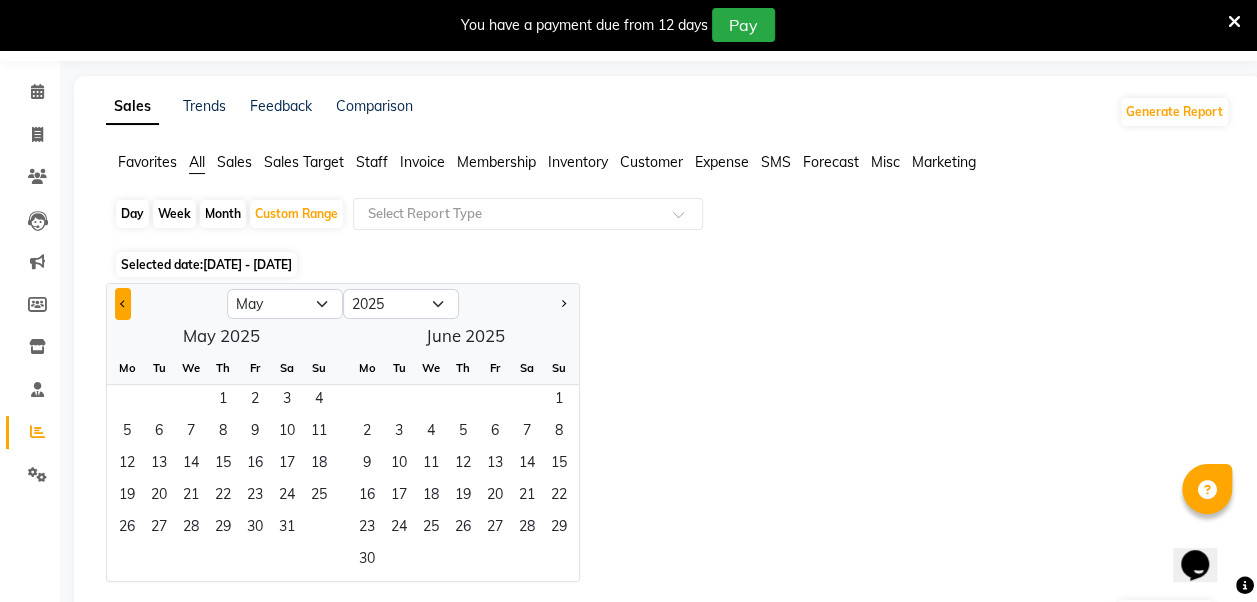 click 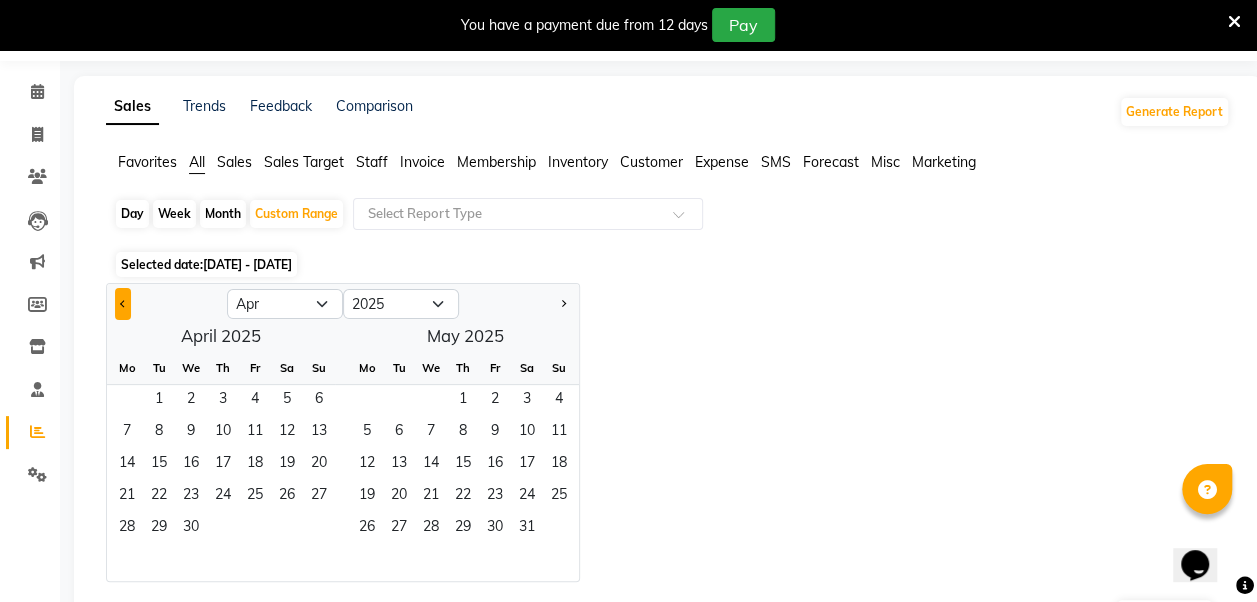 click 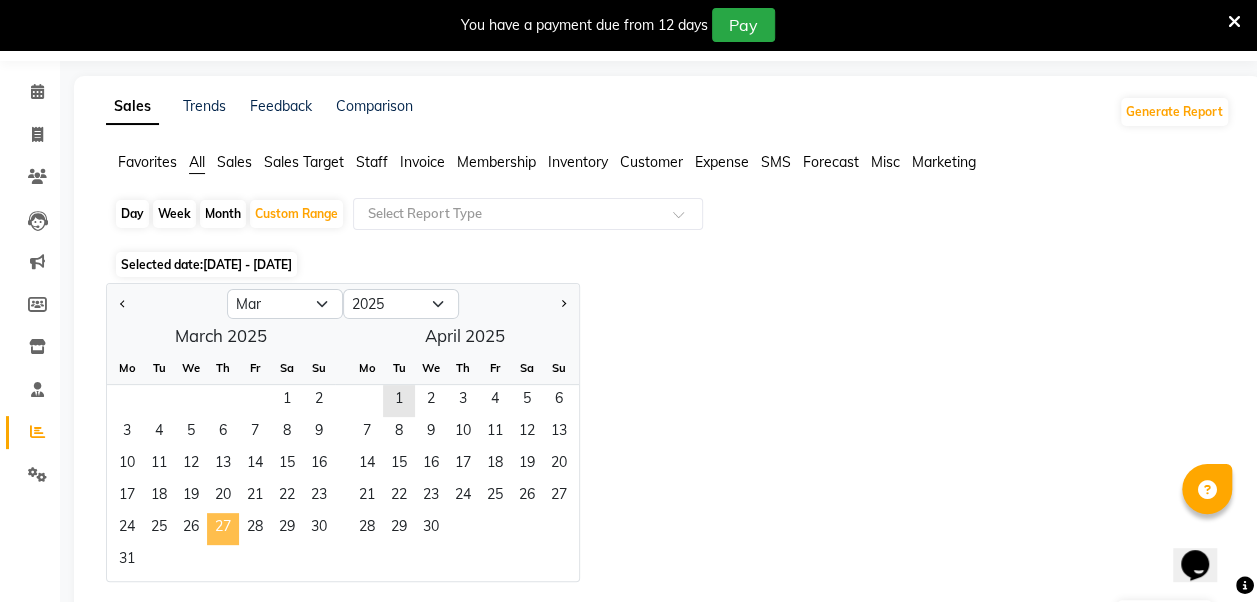 click on "27" 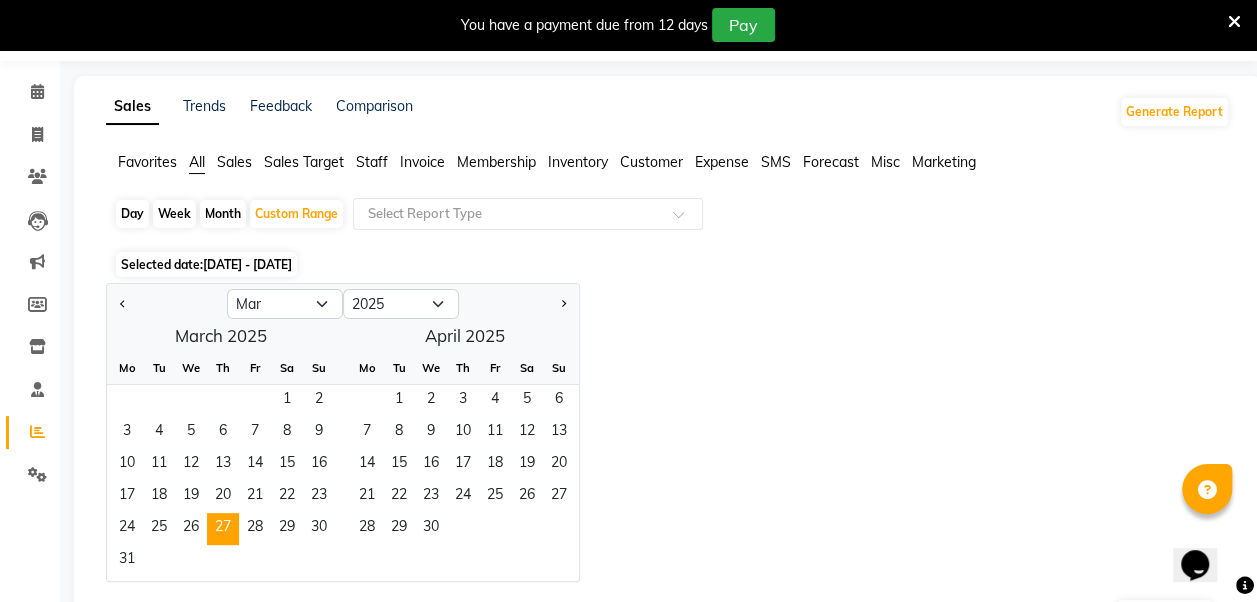 click on "[DATE] - [DATE]" 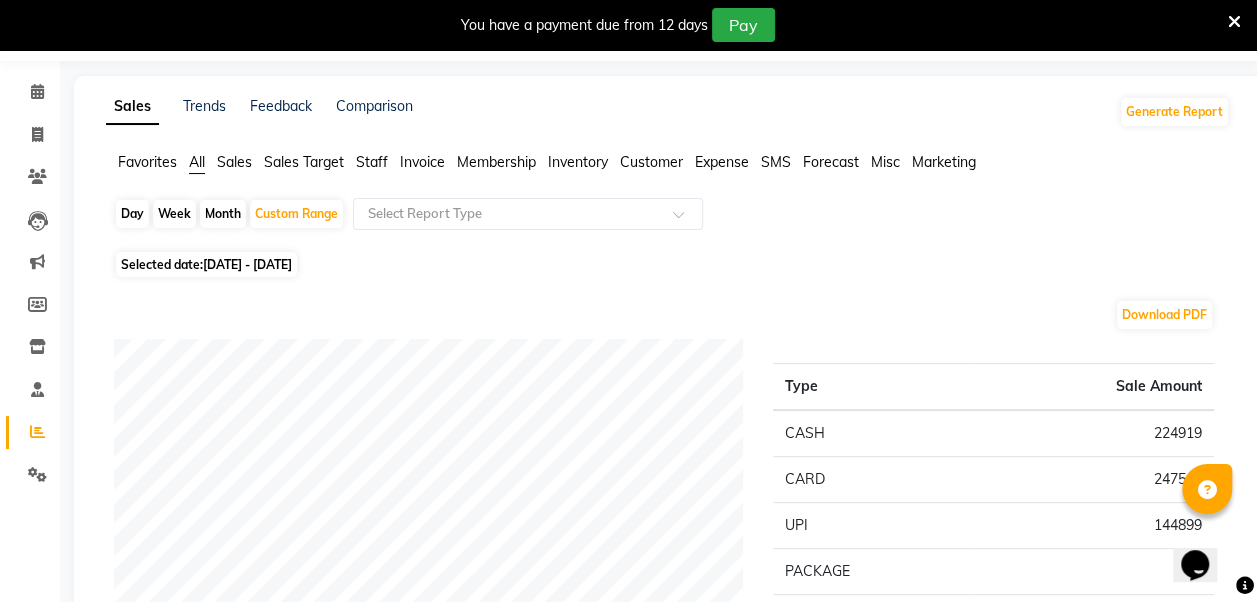 click on "Selected date:  [DATE] - [DATE]" 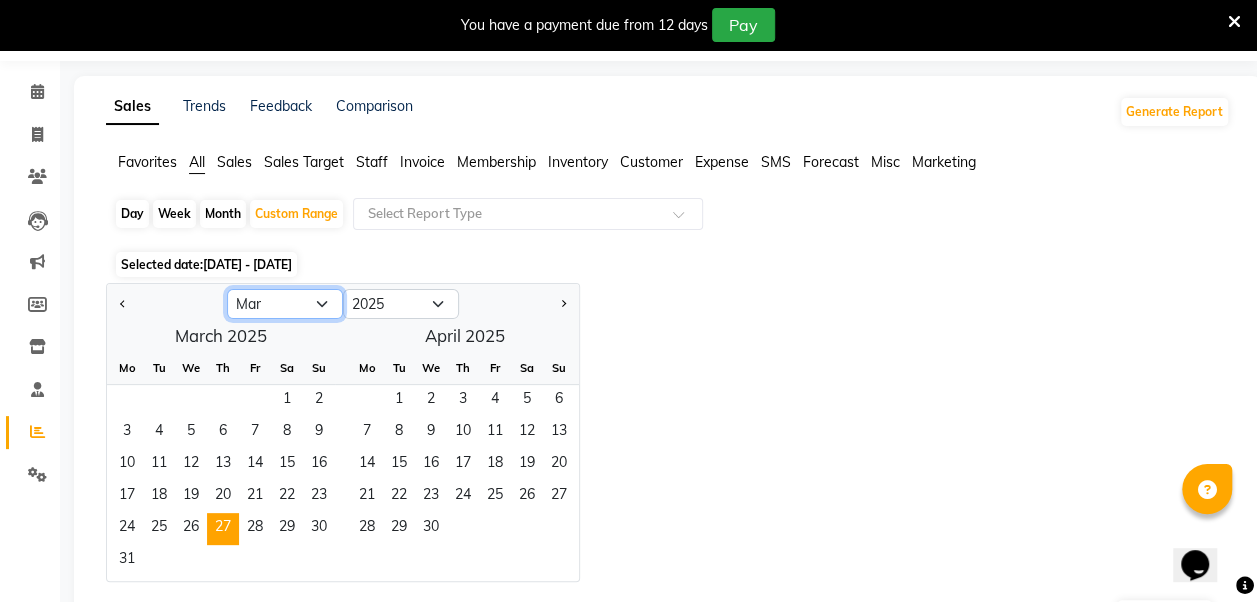 click on "Jan Feb Mar Apr May Jun Jul Aug Sep Oct Nov Dec" 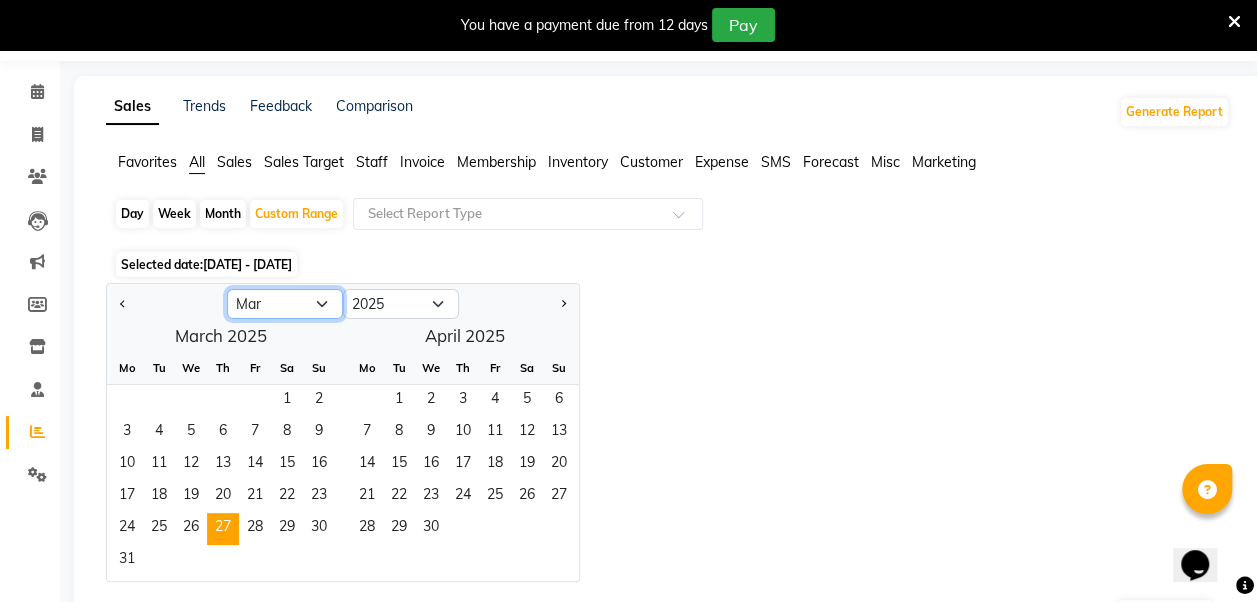 select on "7" 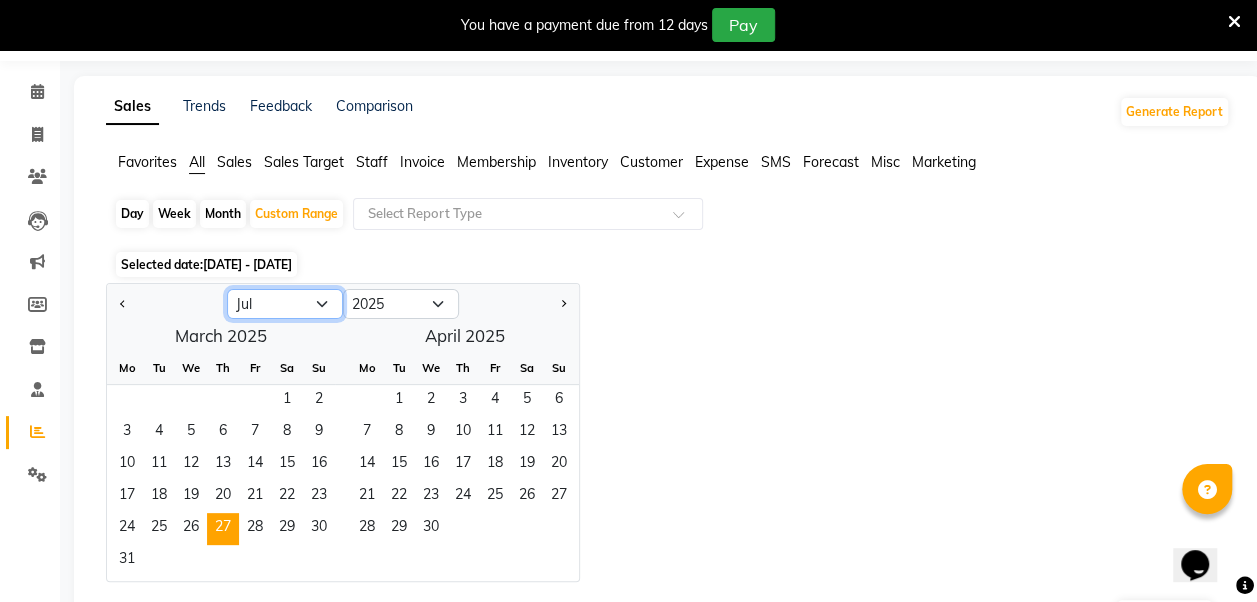 click on "Jan Feb Mar Apr May Jun Jul Aug Sep Oct Nov Dec" 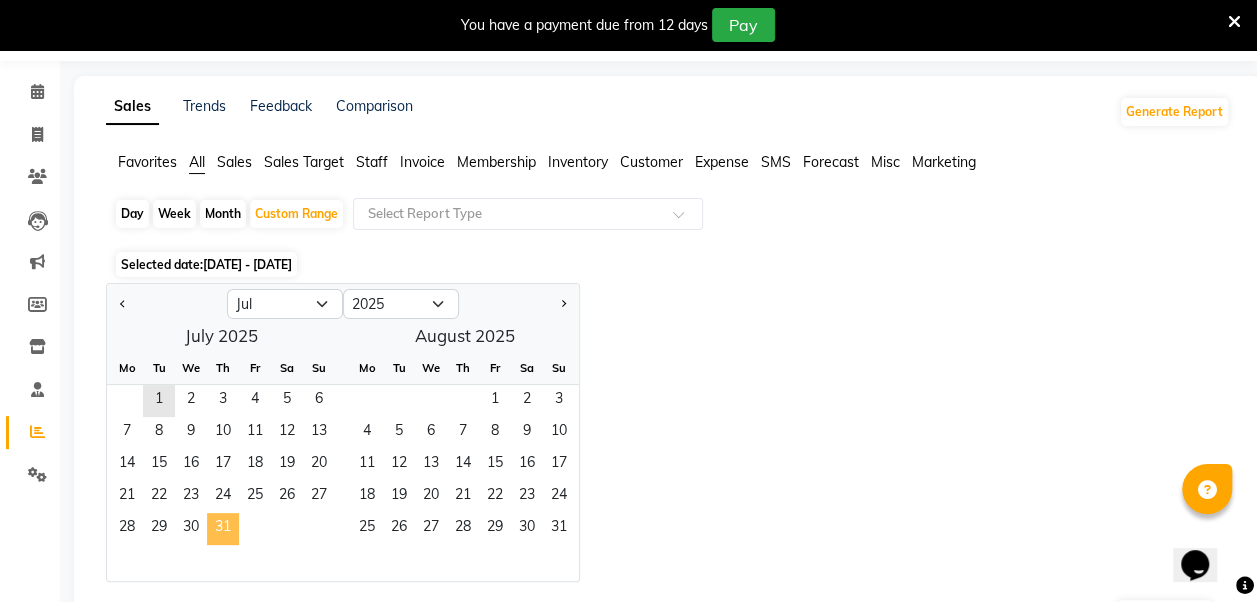 click on "31" 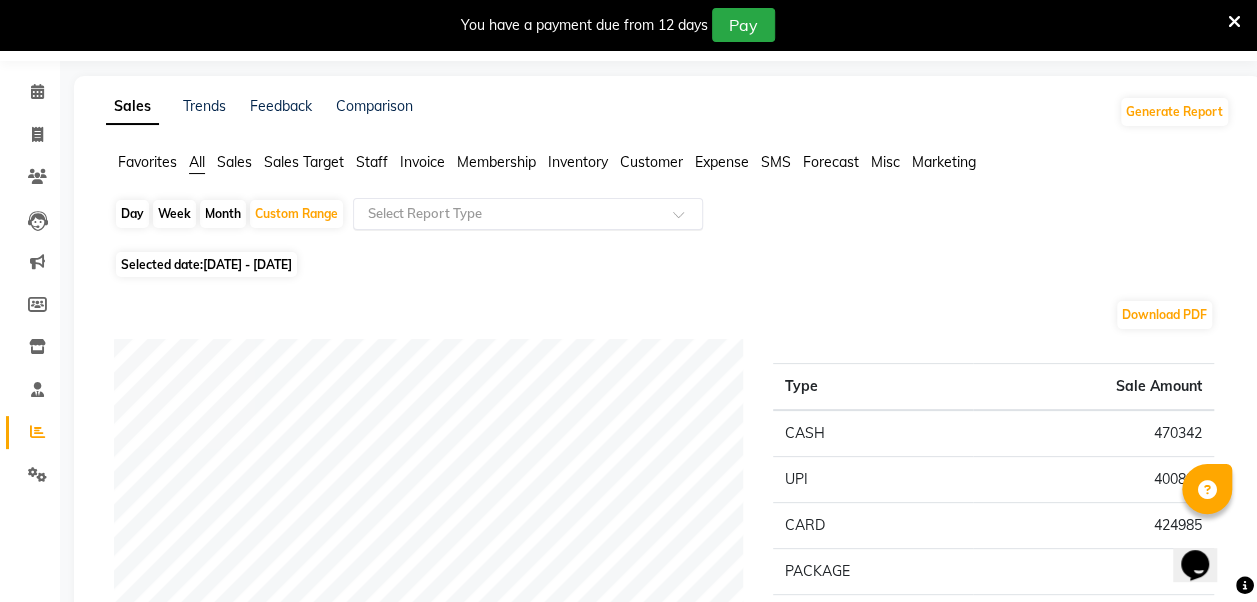 click 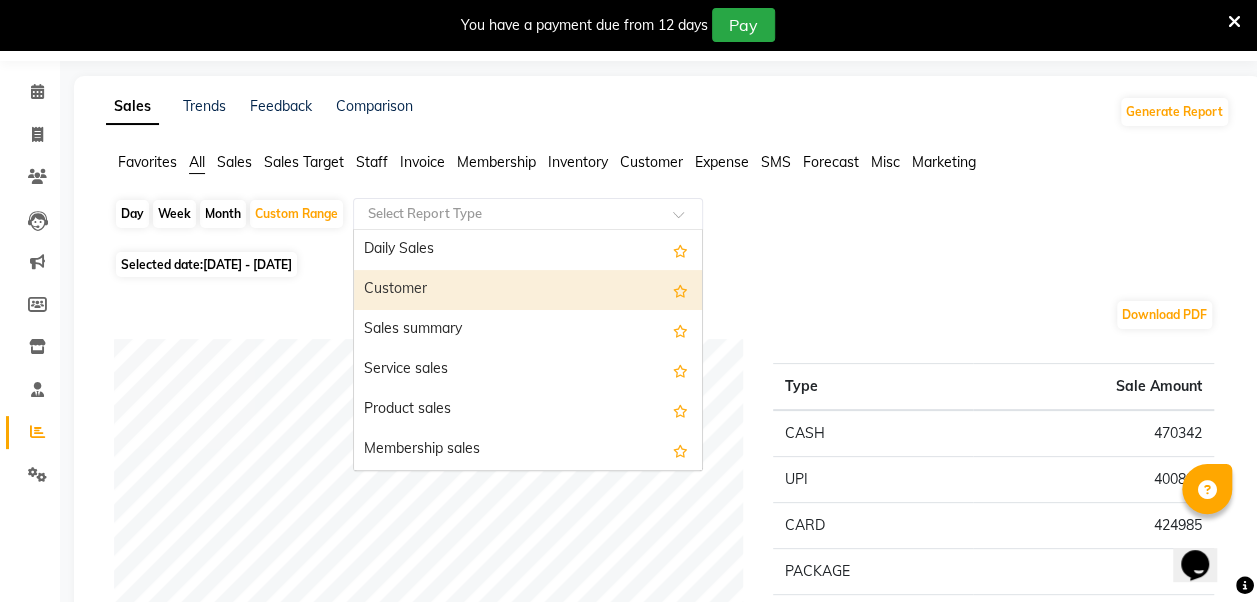 click on "Customer" at bounding box center (528, 290) 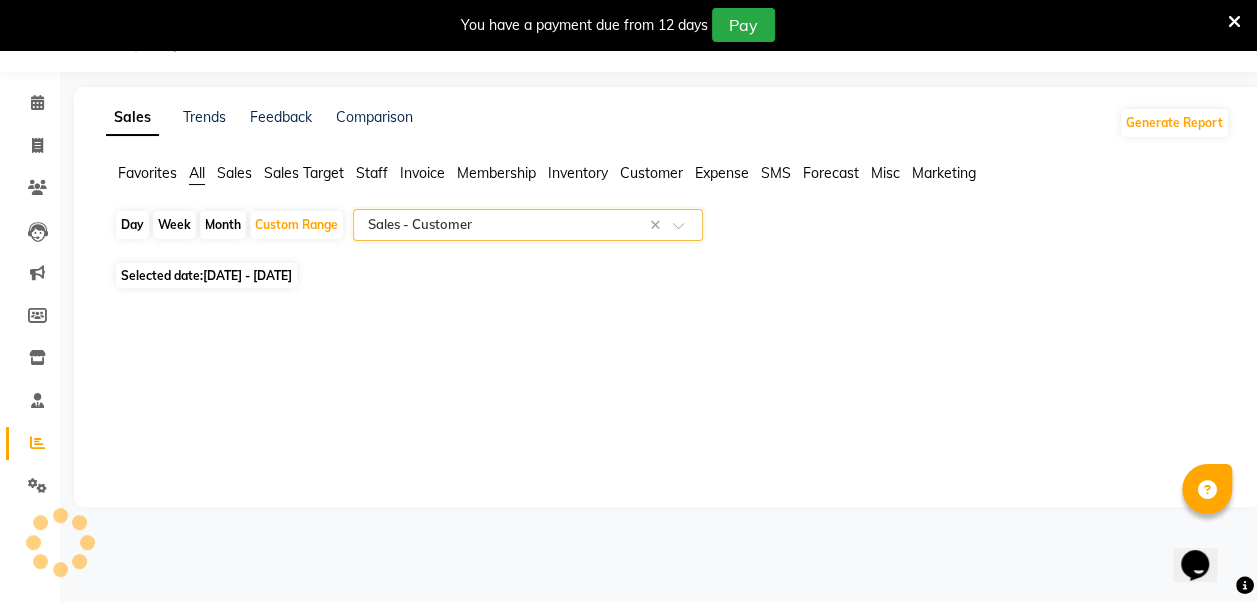 scroll, scrollTop: 49, scrollLeft: 0, axis: vertical 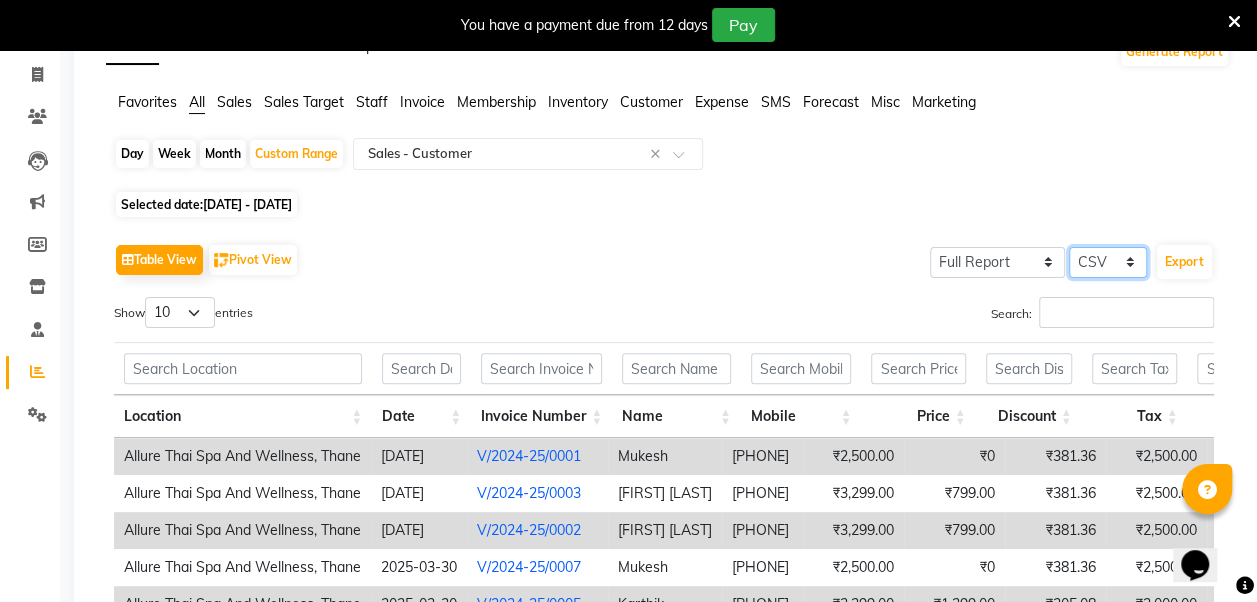 click on "Select CSV PDF" 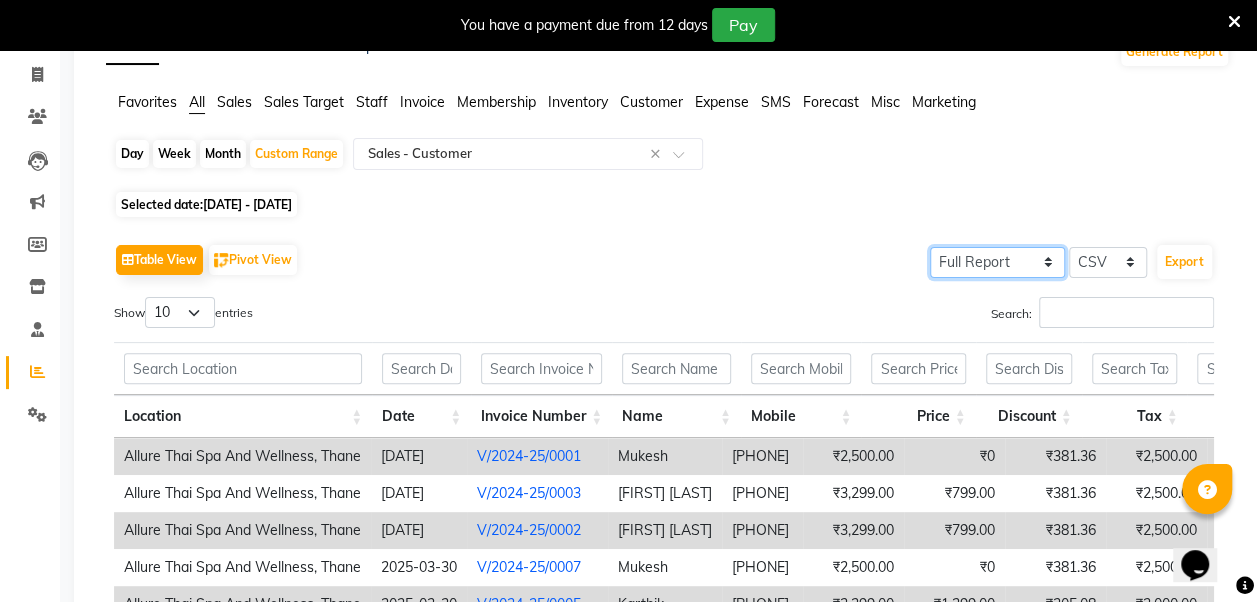 click on "Select Full Report Filtered Report" 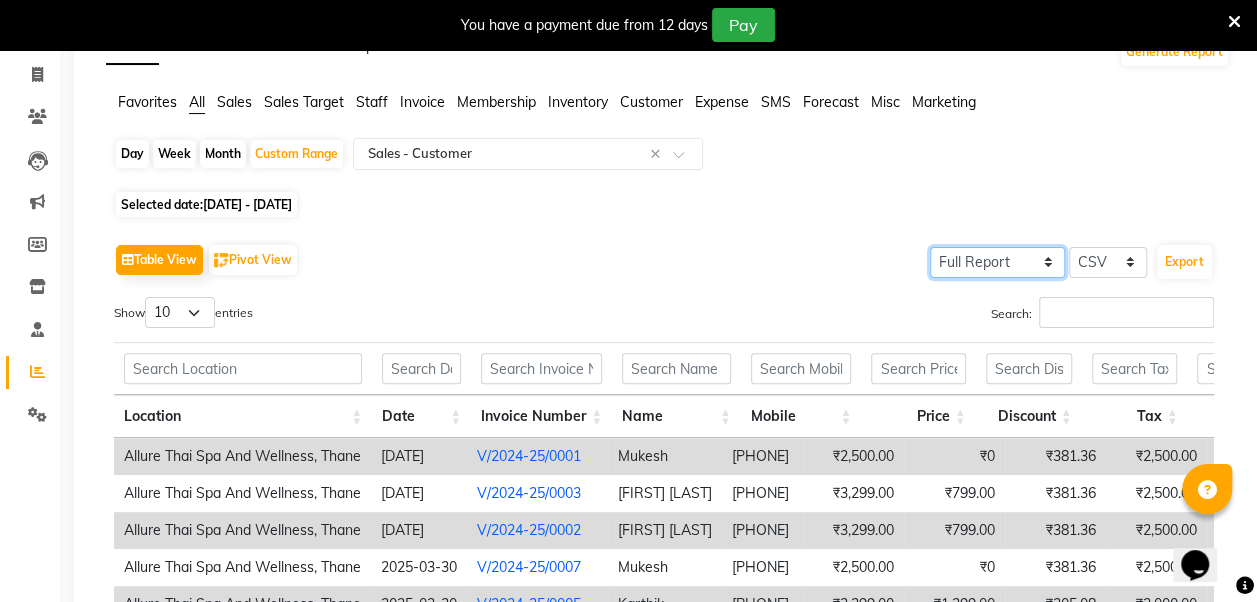 click on "Select Full Report Filtered Report" 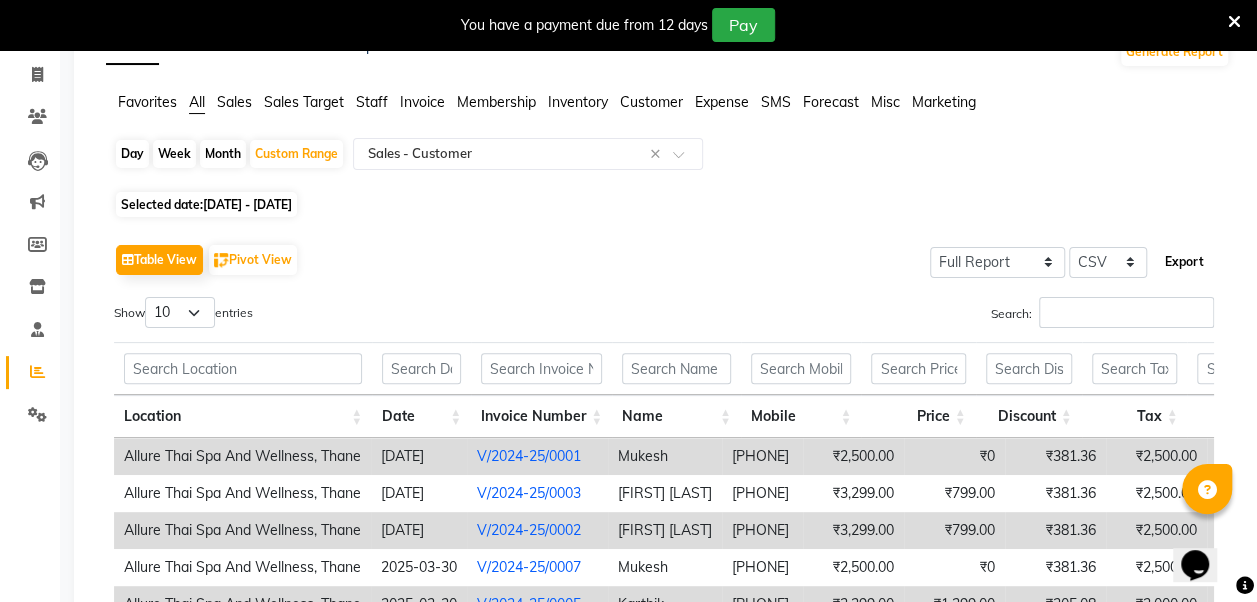 click on "Export" 